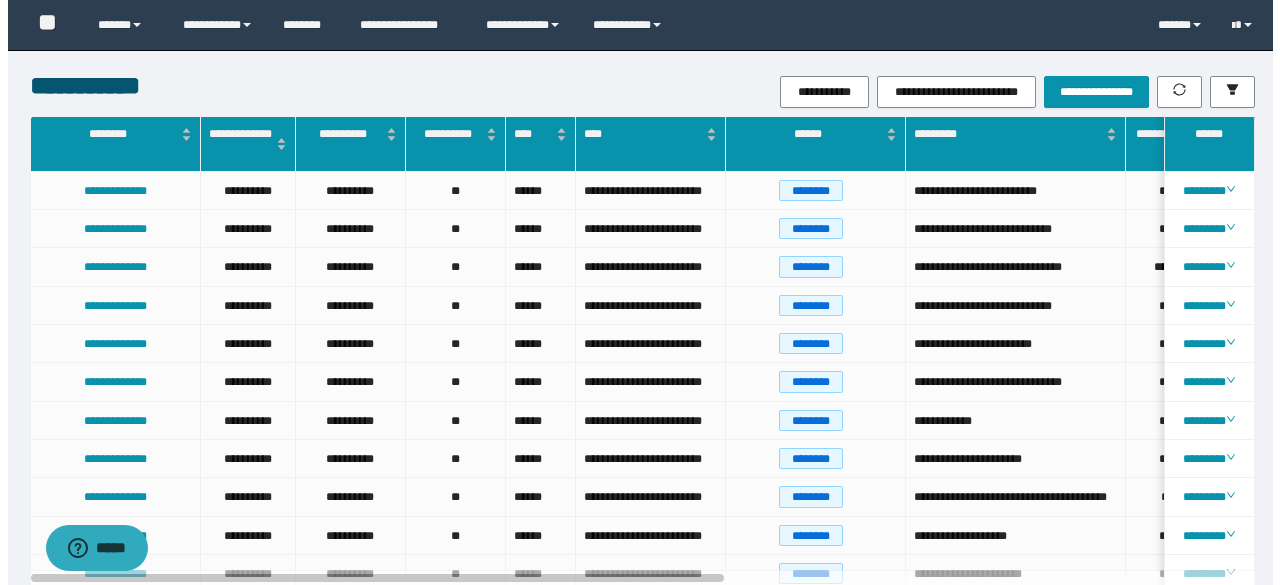 scroll, scrollTop: 0, scrollLeft: 0, axis: both 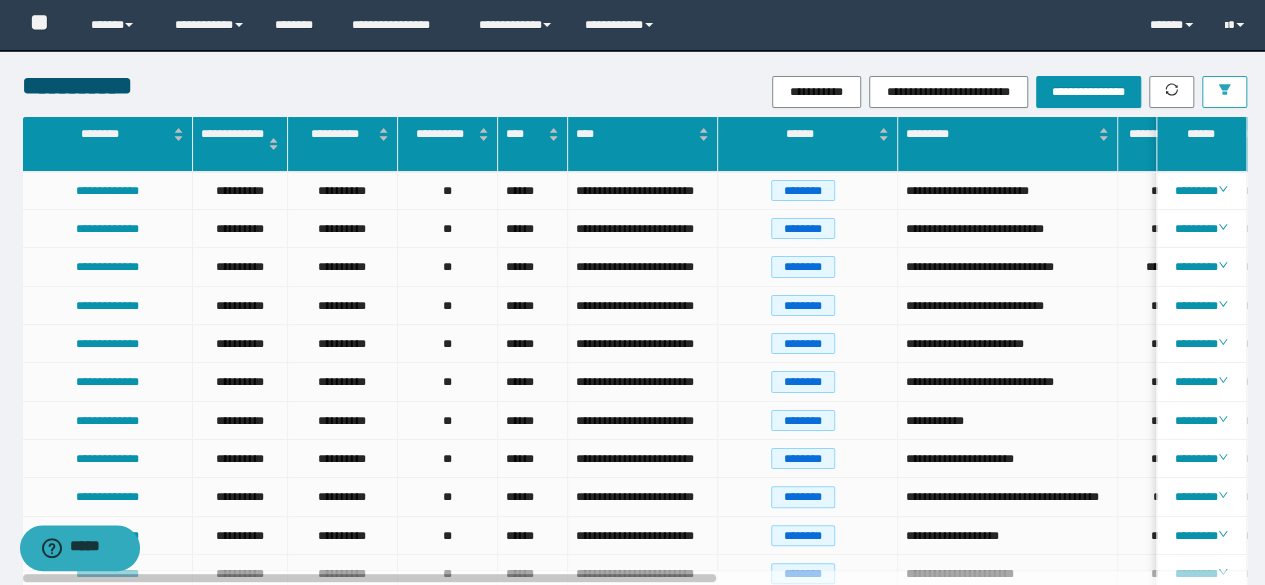click on "**********" at bounding box center (838, 92) 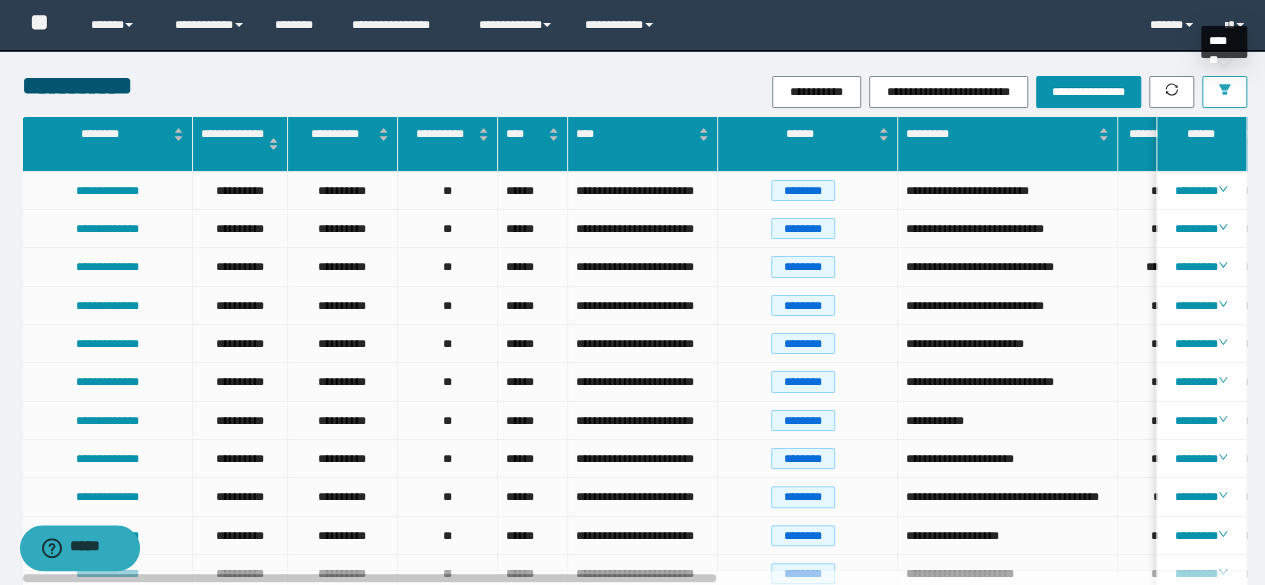 click at bounding box center (1224, 92) 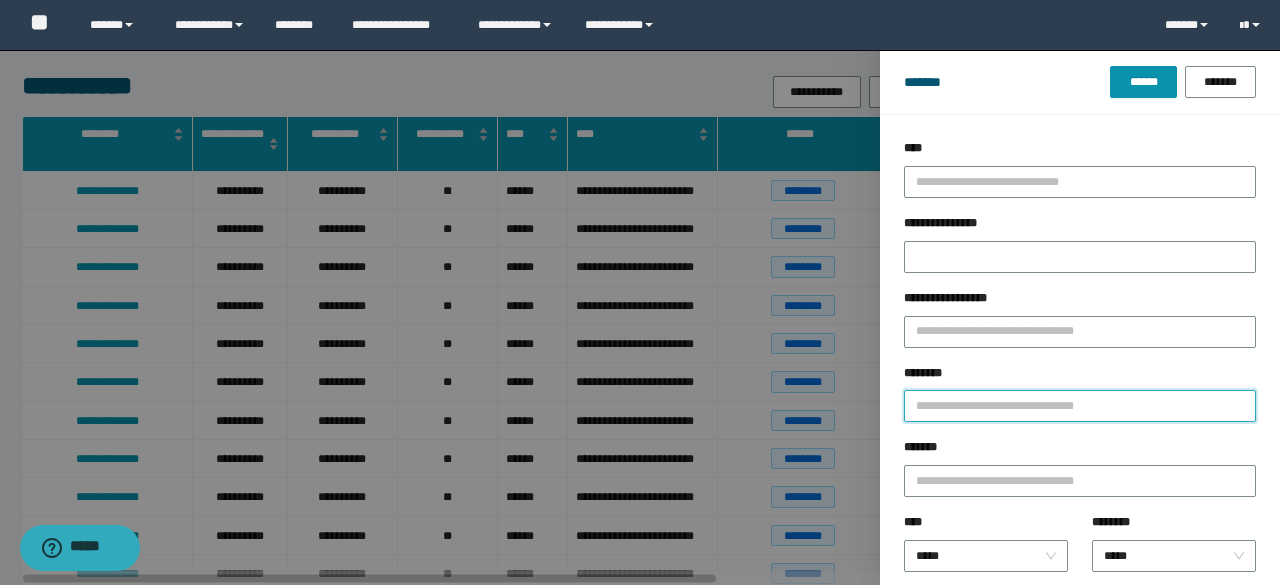 click on "********" at bounding box center [1080, 406] 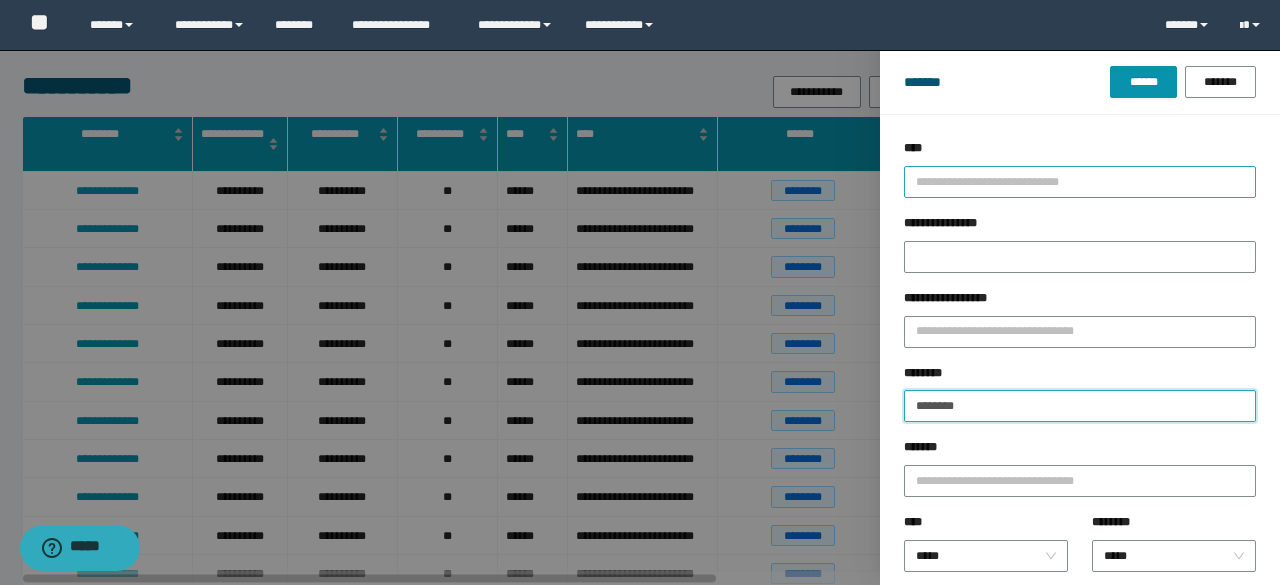 type on "********" 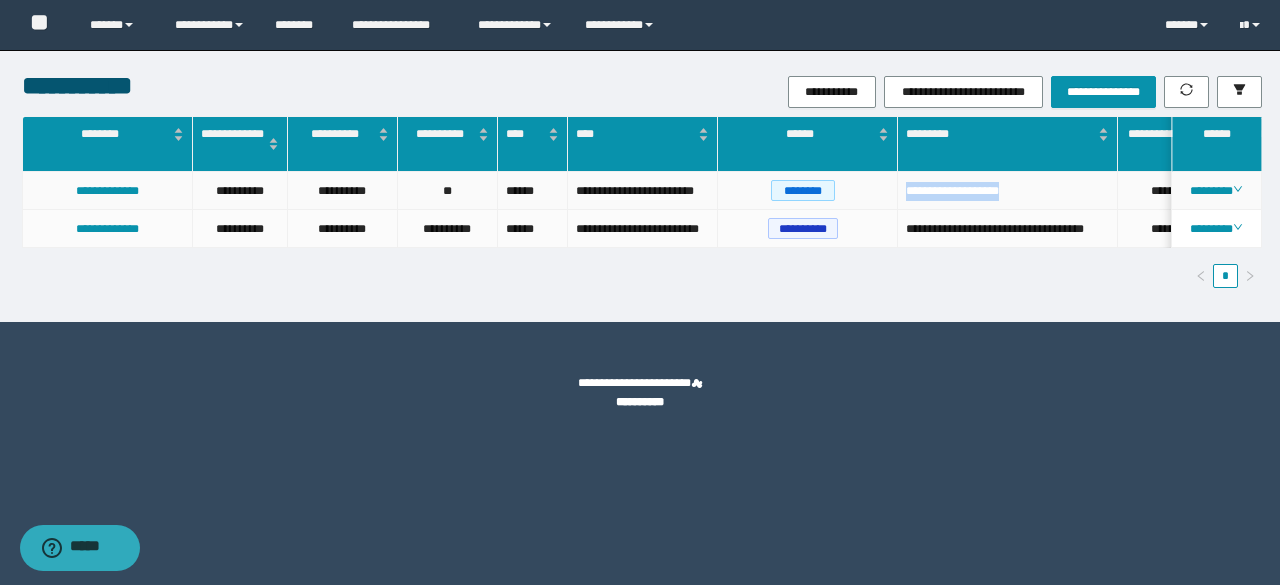 drag, startPoint x: 1044, startPoint y: 187, endPoint x: 904, endPoint y: 187, distance: 140 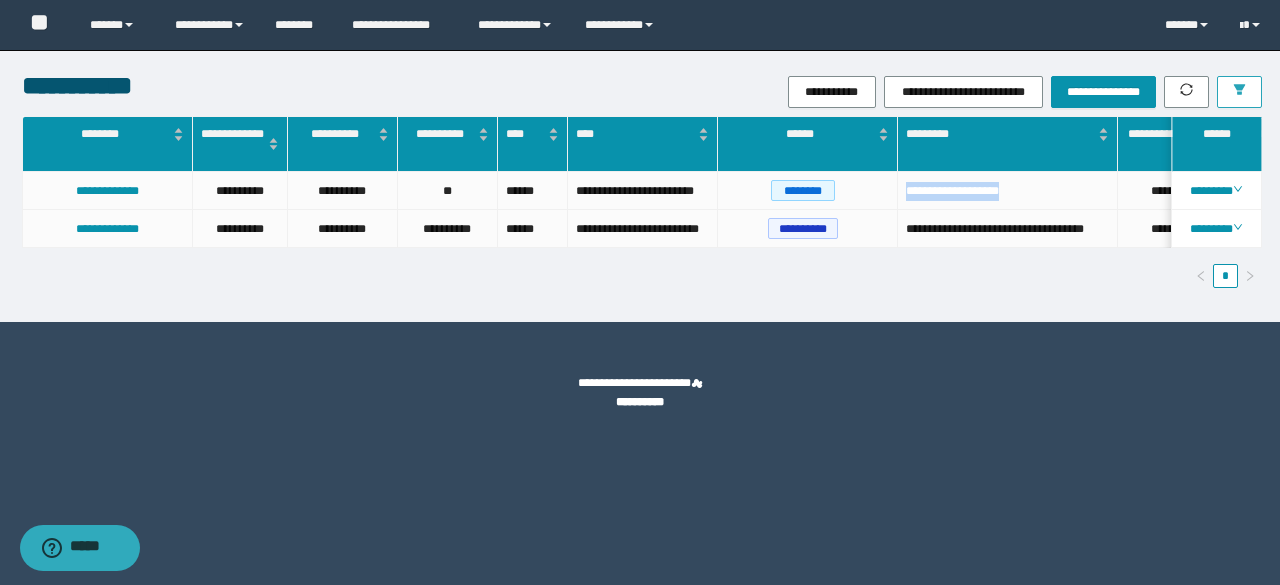 click at bounding box center (1239, 91) 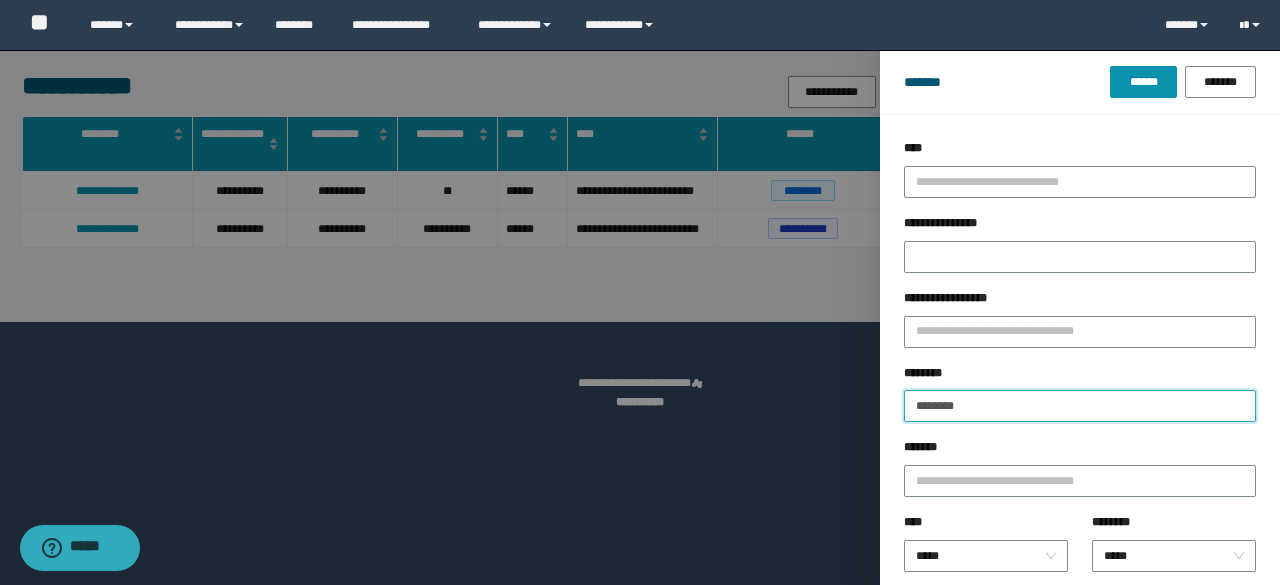 drag, startPoint x: 983, startPoint y: 405, endPoint x: 894, endPoint y: 387, distance: 90.80198 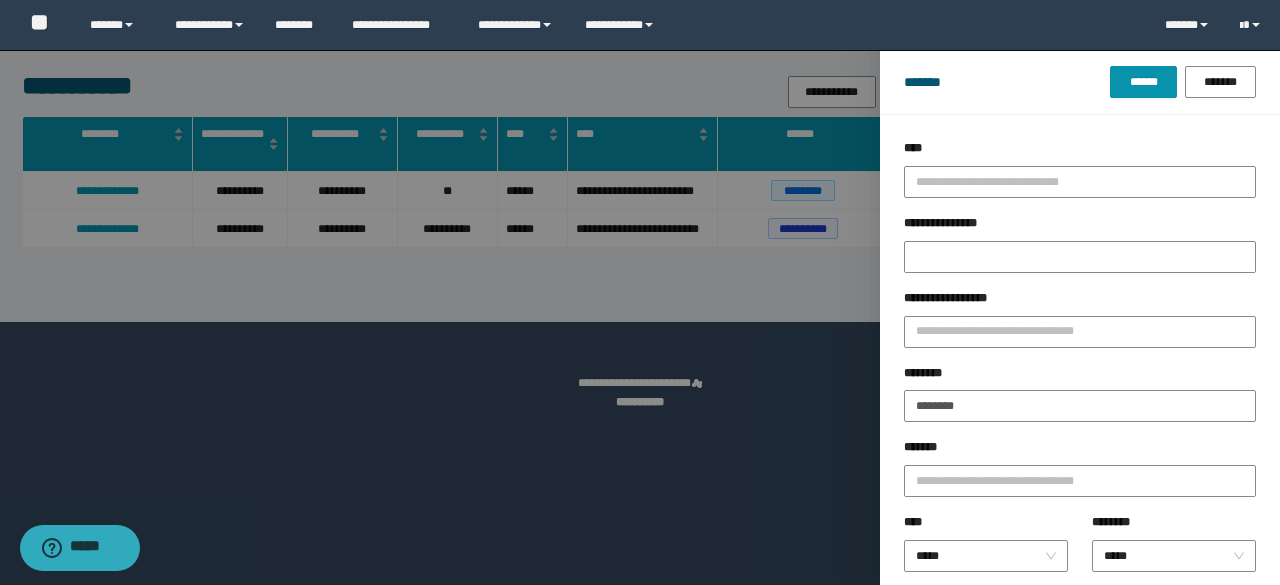 click at bounding box center (640, 292) 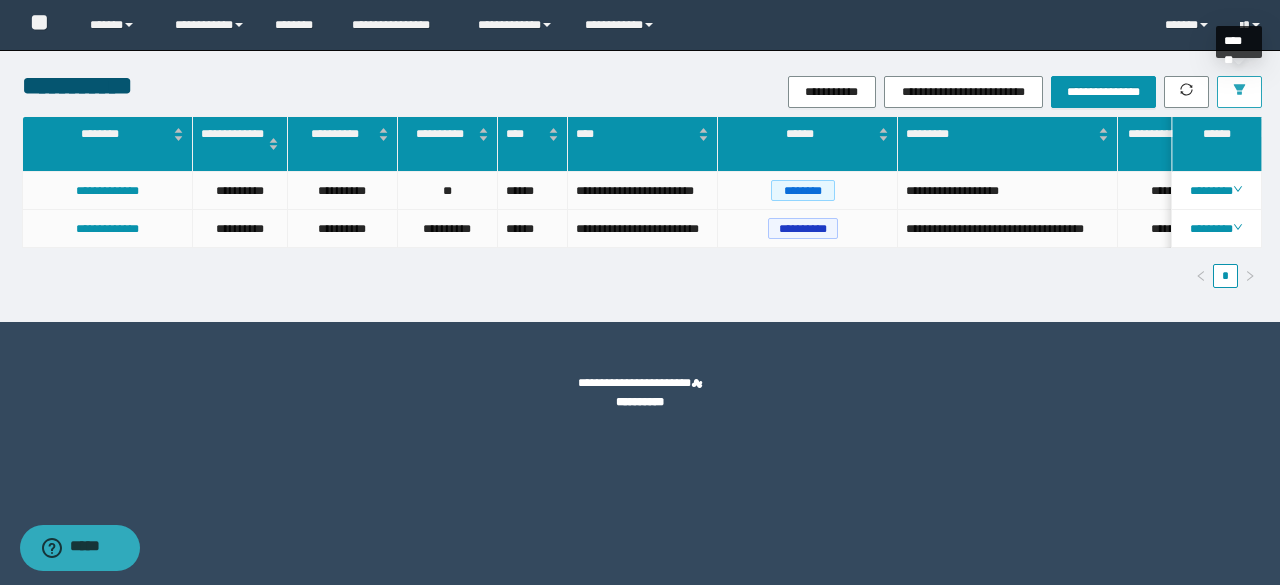 click 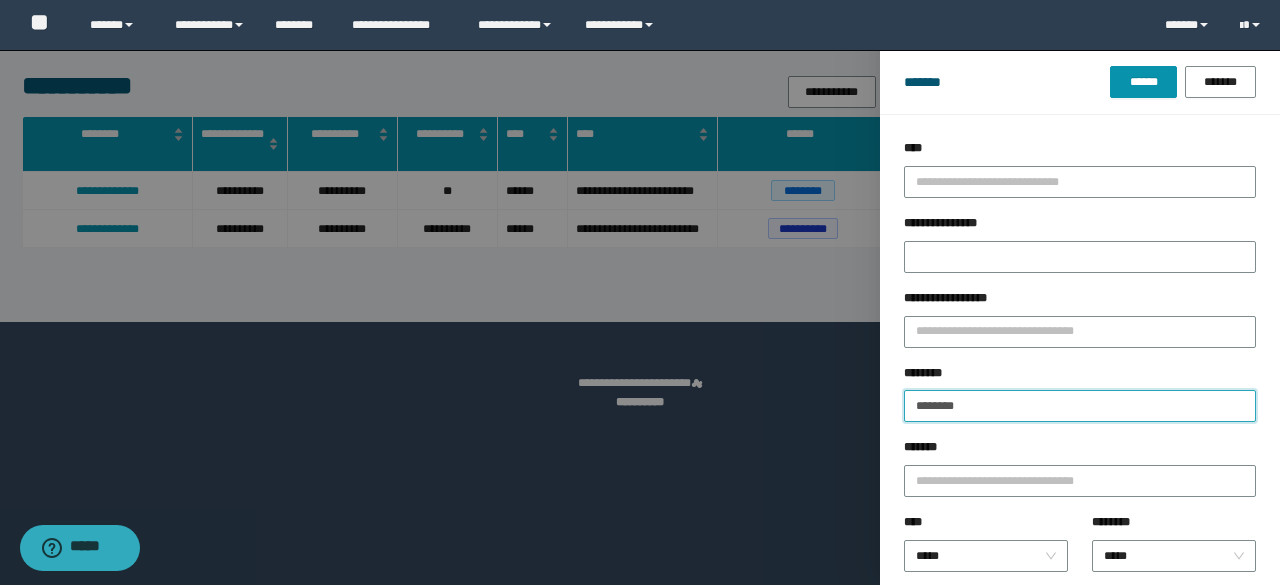 drag, startPoint x: 1020, startPoint y: 405, endPoint x: 818, endPoint y: 399, distance: 202.0891 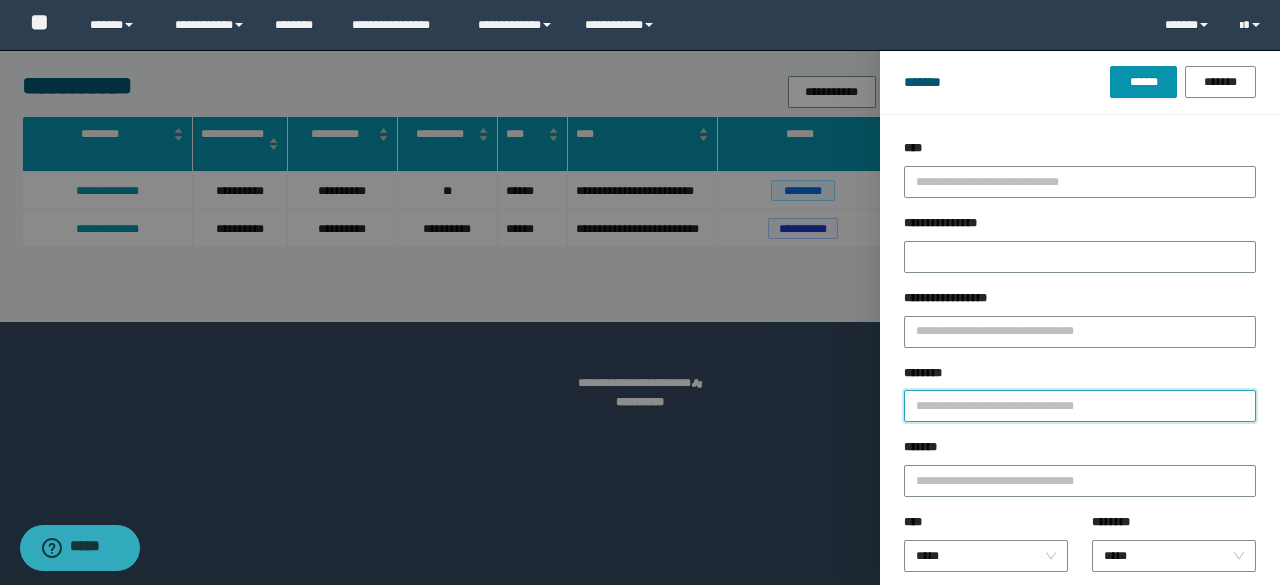 paste on "**********" 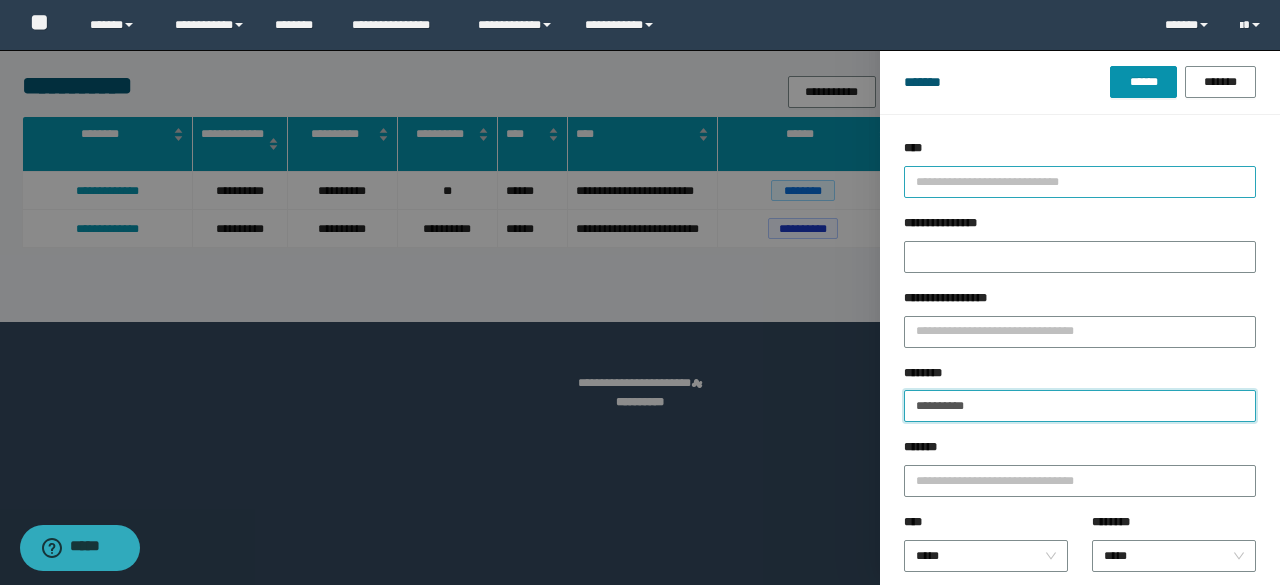 type on "**********" 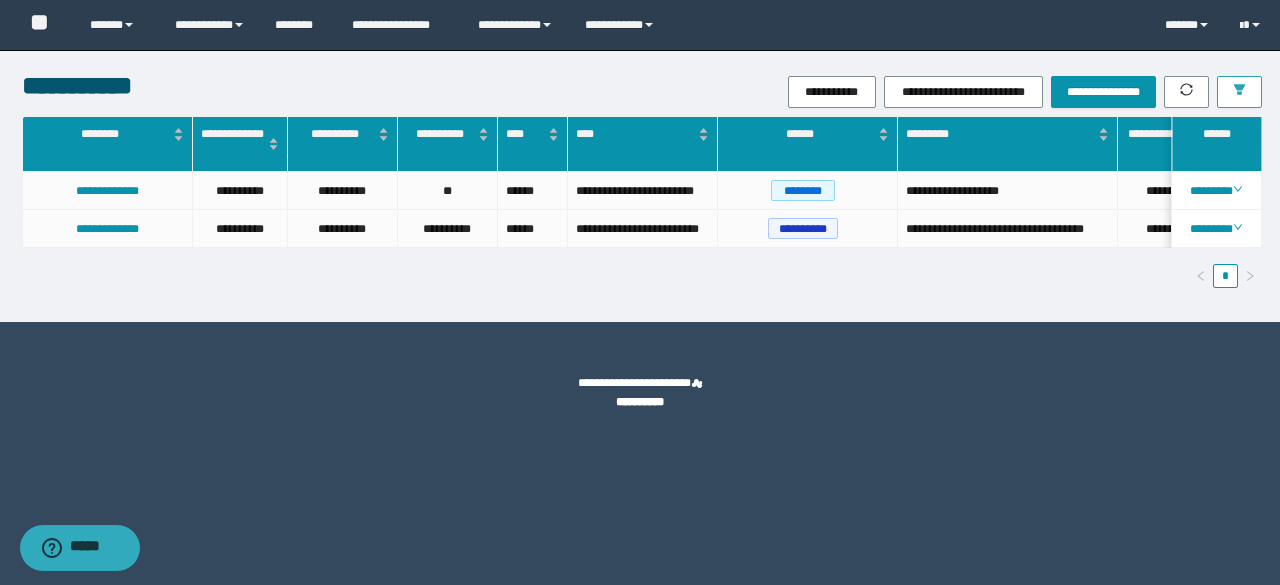 click at bounding box center (1239, 92) 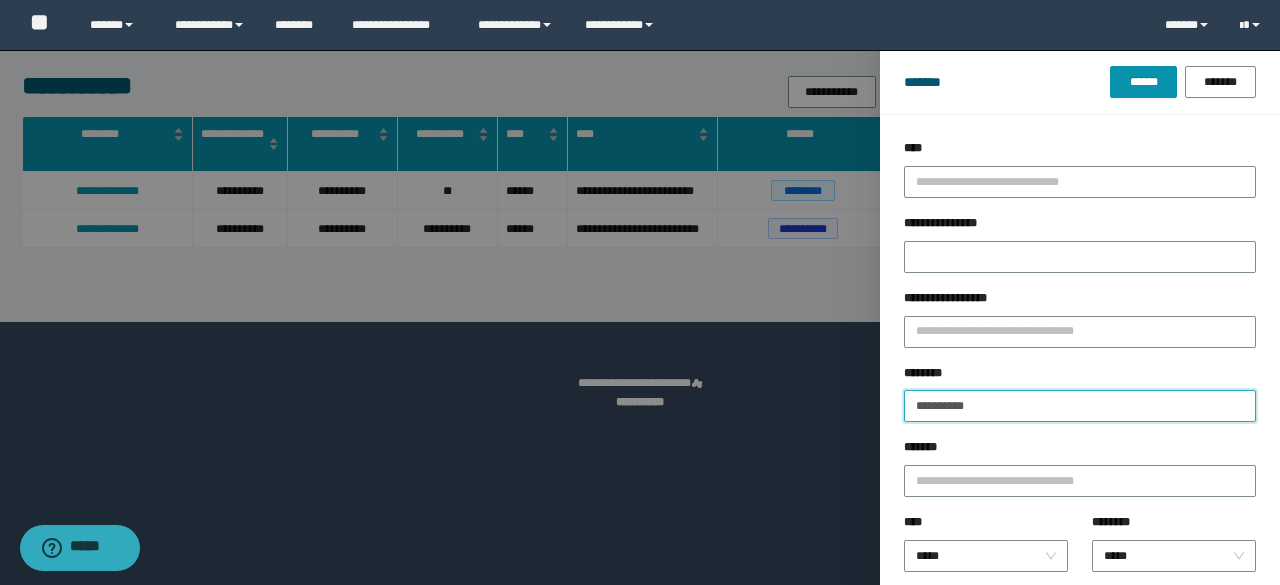 drag, startPoint x: 1027, startPoint y: 397, endPoint x: 884, endPoint y: 375, distance: 144.6824 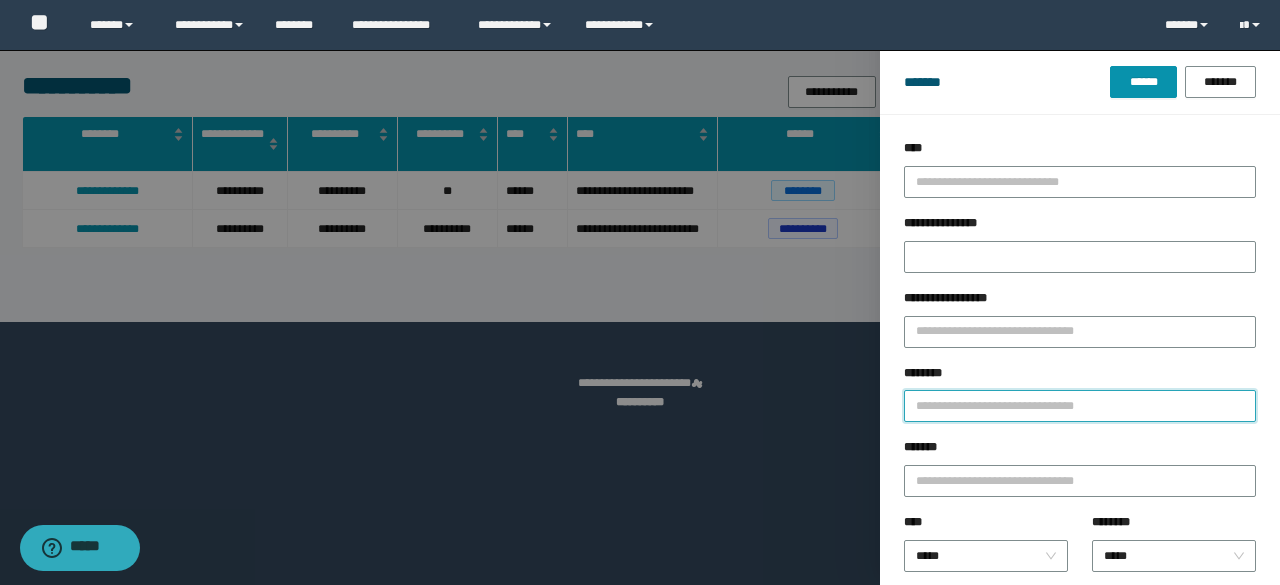 drag, startPoint x: 933, startPoint y: 391, endPoint x: 939, endPoint y: 407, distance: 17.088007 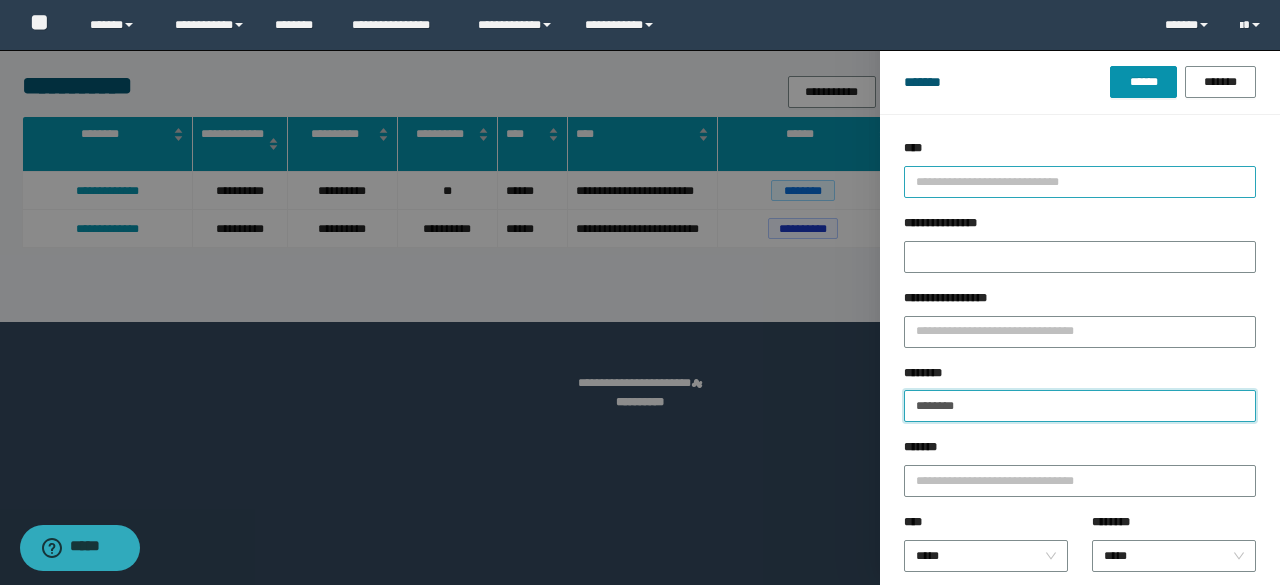 type on "********" 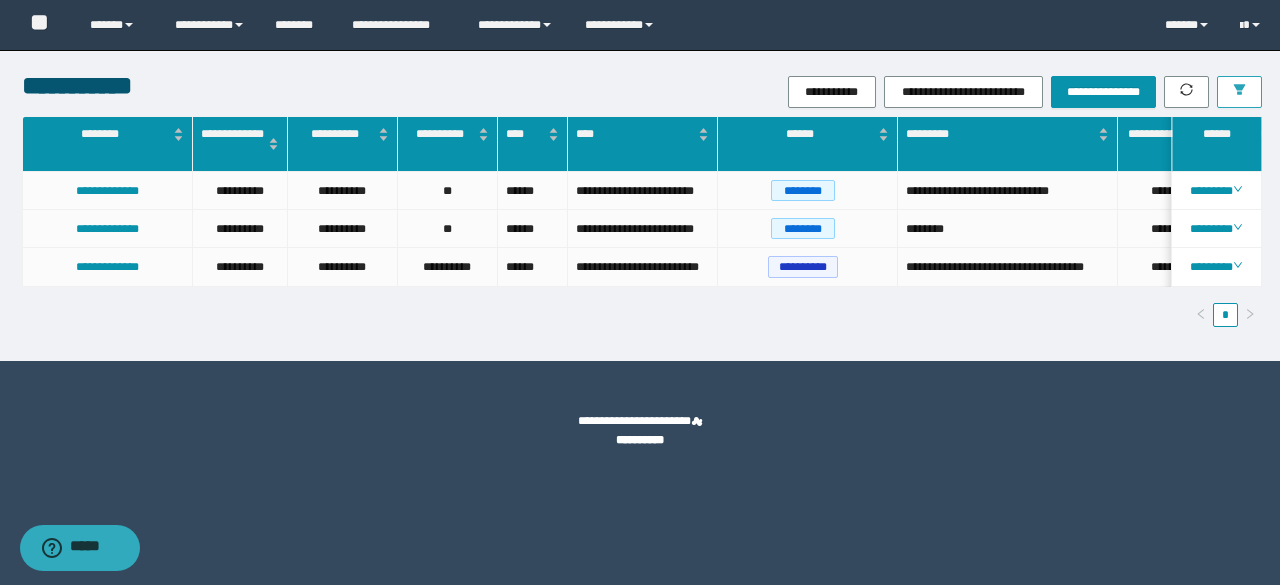 click at bounding box center [1239, 91] 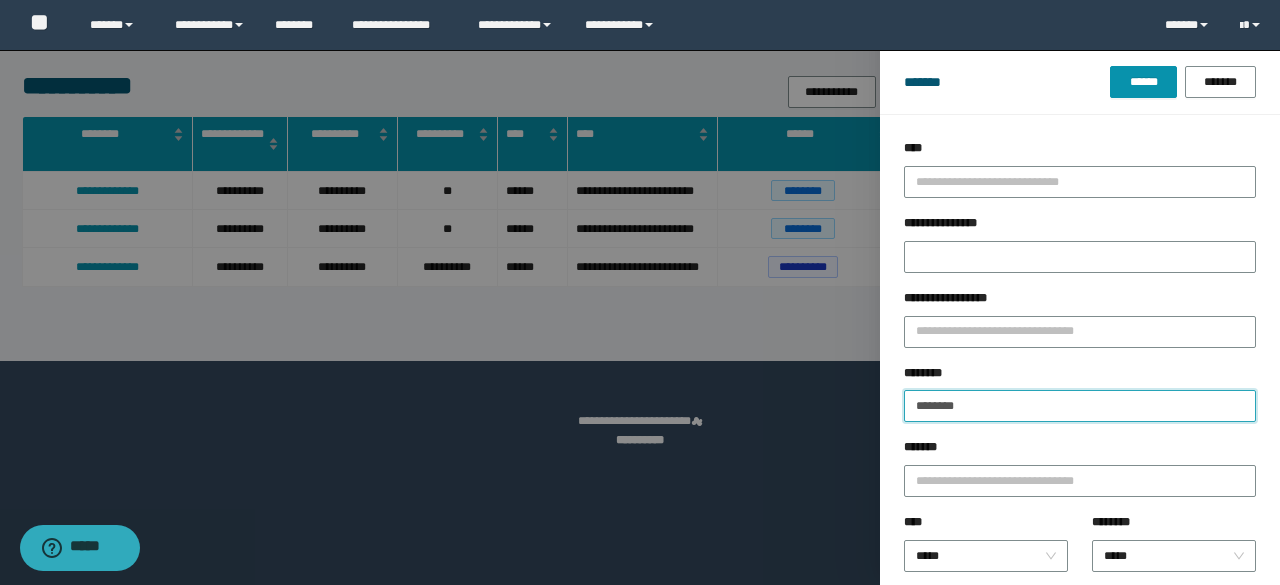 drag, startPoint x: 995, startPoint y: 395, endPoint x: 889, endPoint y: 405, distance: 106.47065 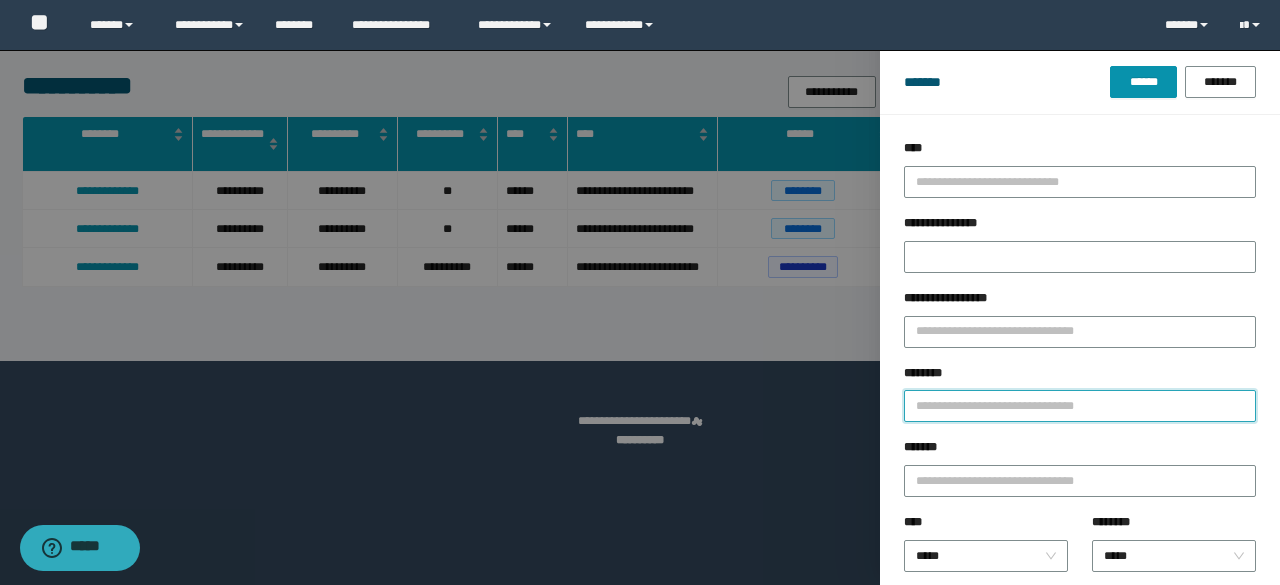paste on "********" 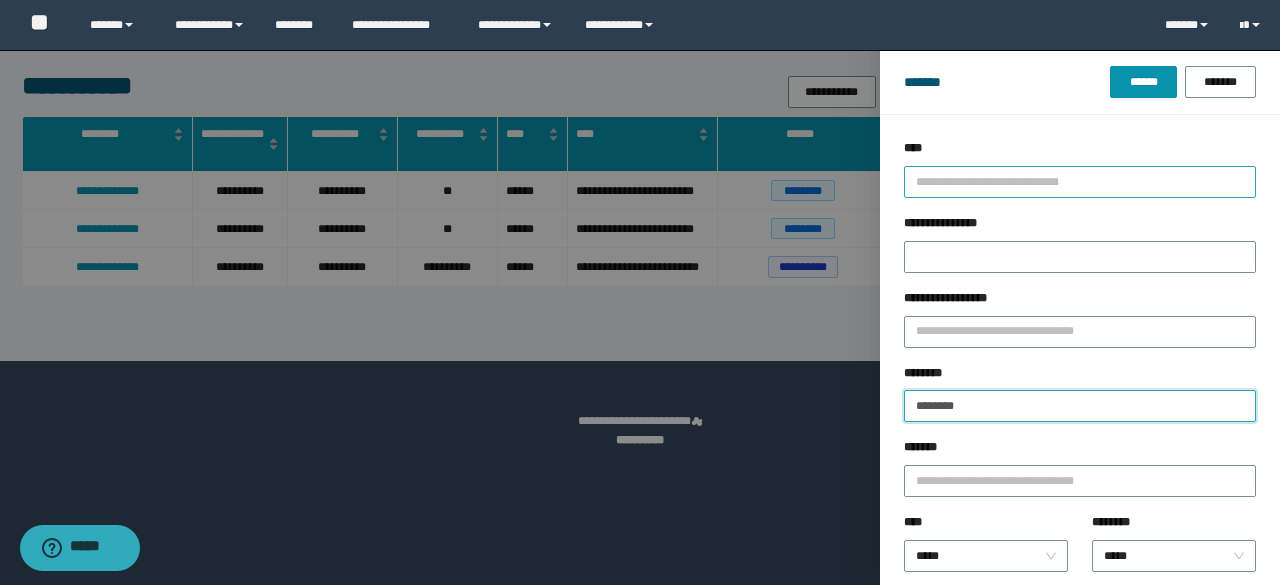 type on "********" 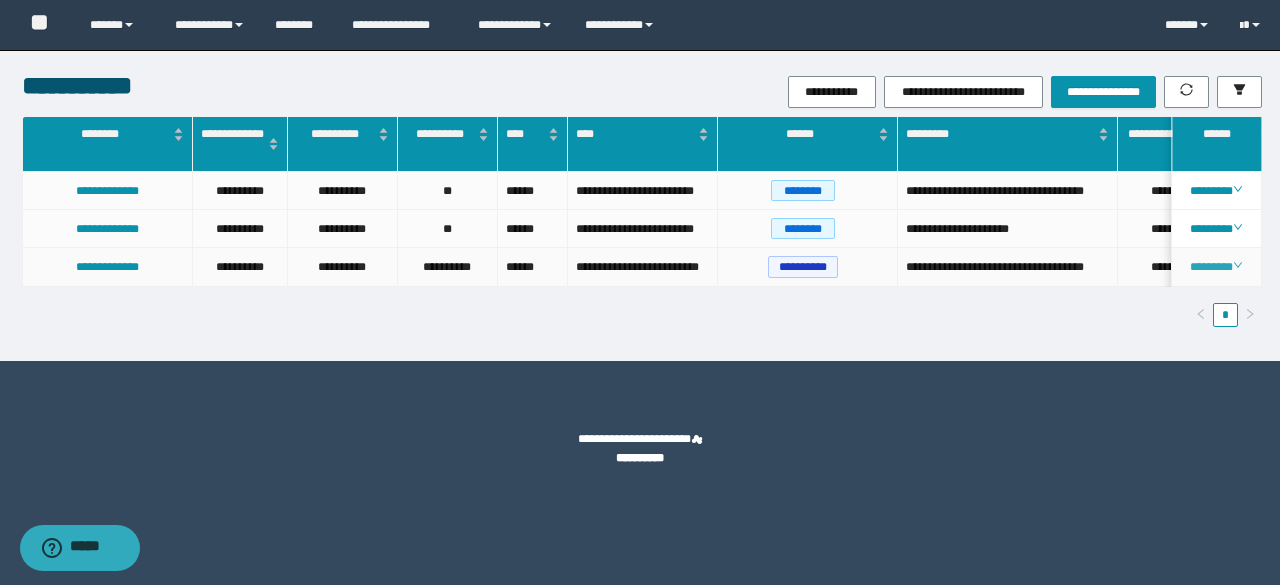 click on "********" at bounding box center (1216, 267) 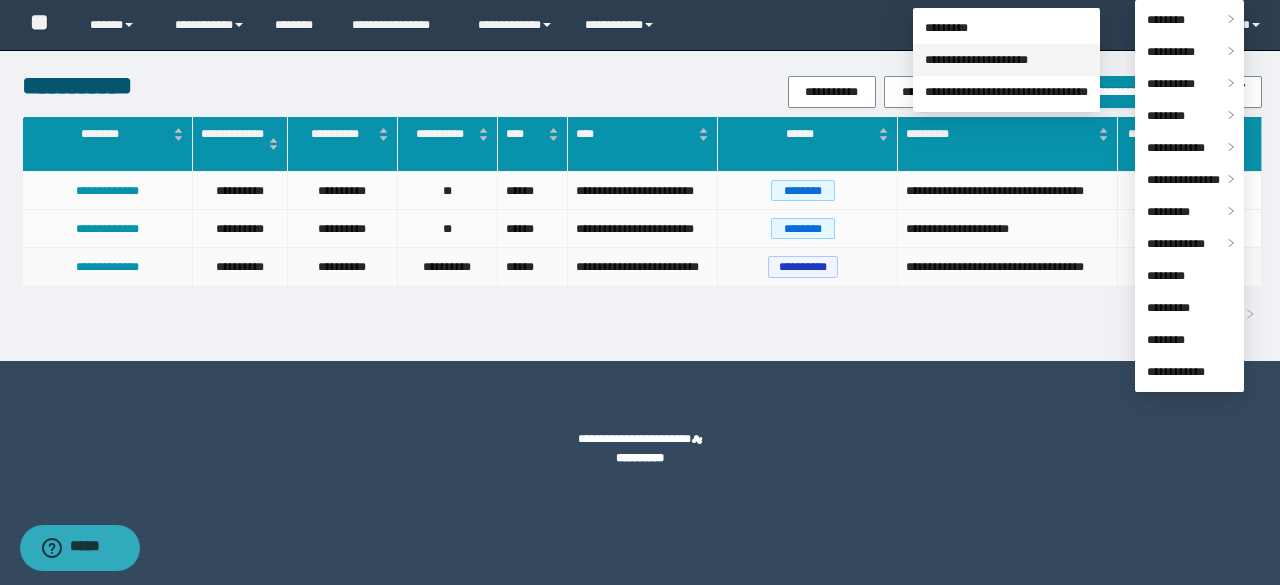 click on "**********" at bounding box center [976, 60] 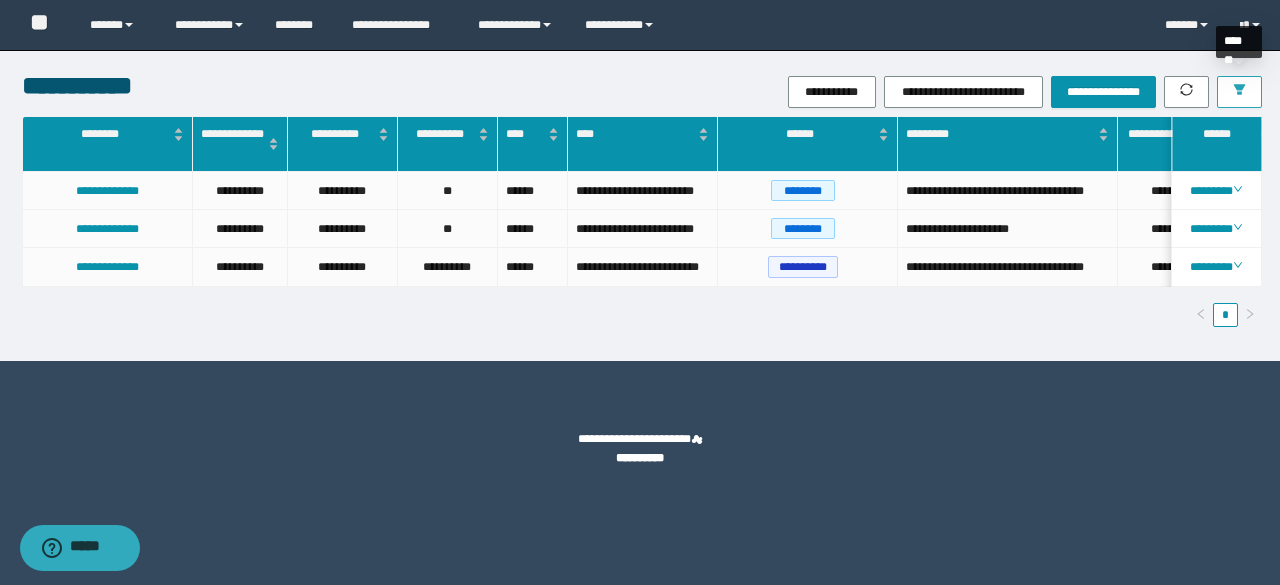 click 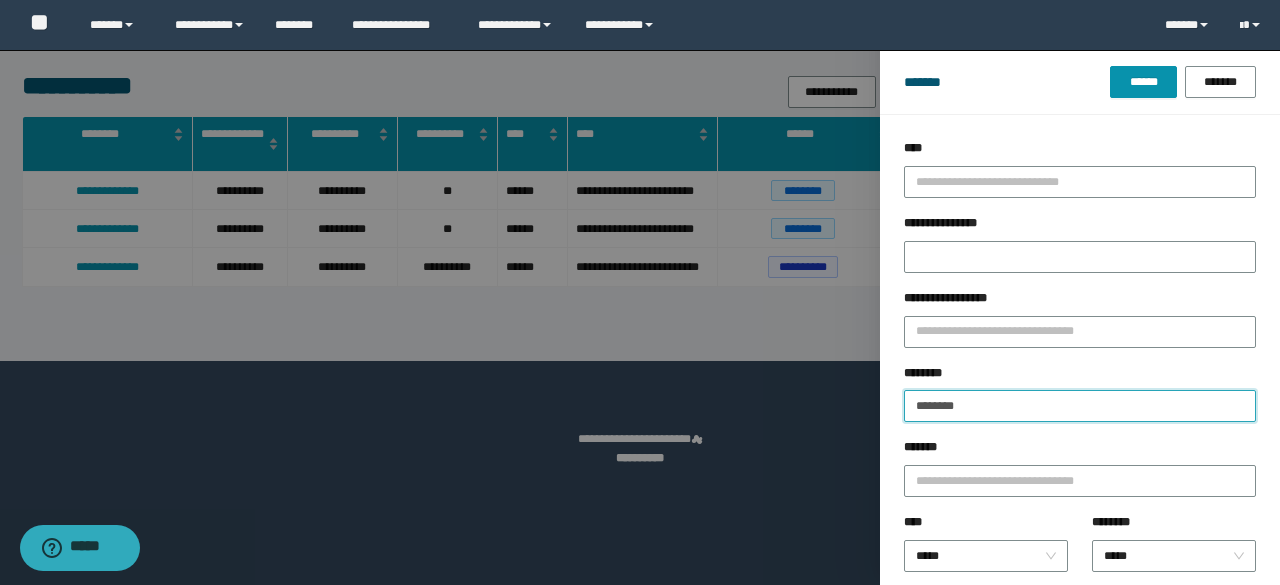 drag, startPoint x: 1000, startPoint y: 404, endPoint x: 840, endPoint y: 380, distance: 161.79 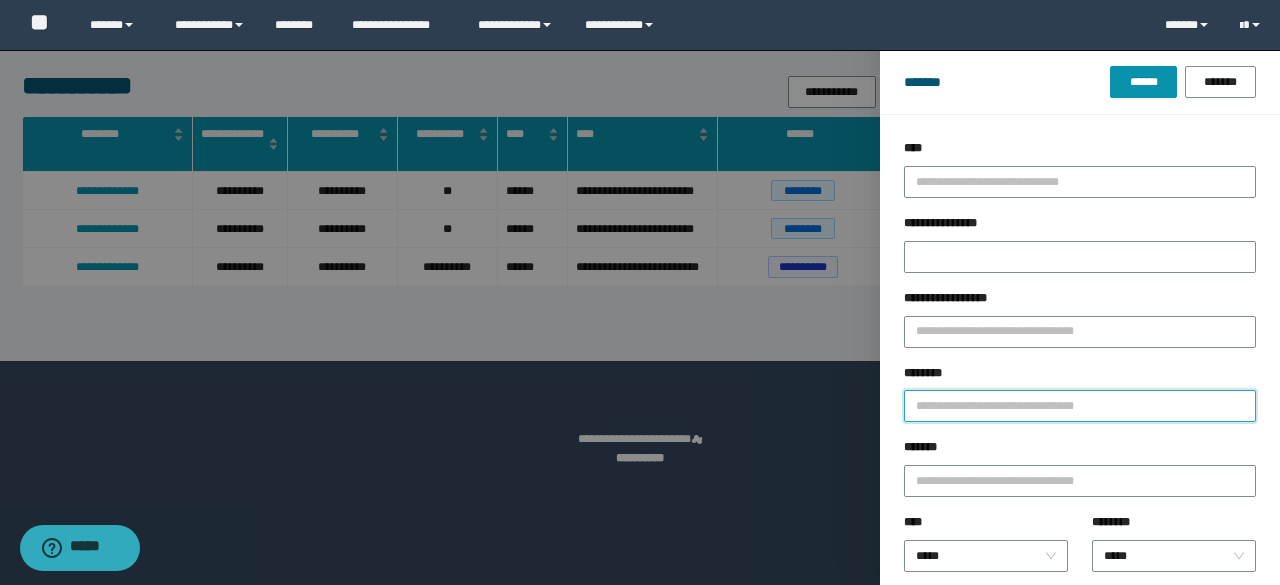 paste on "**********" 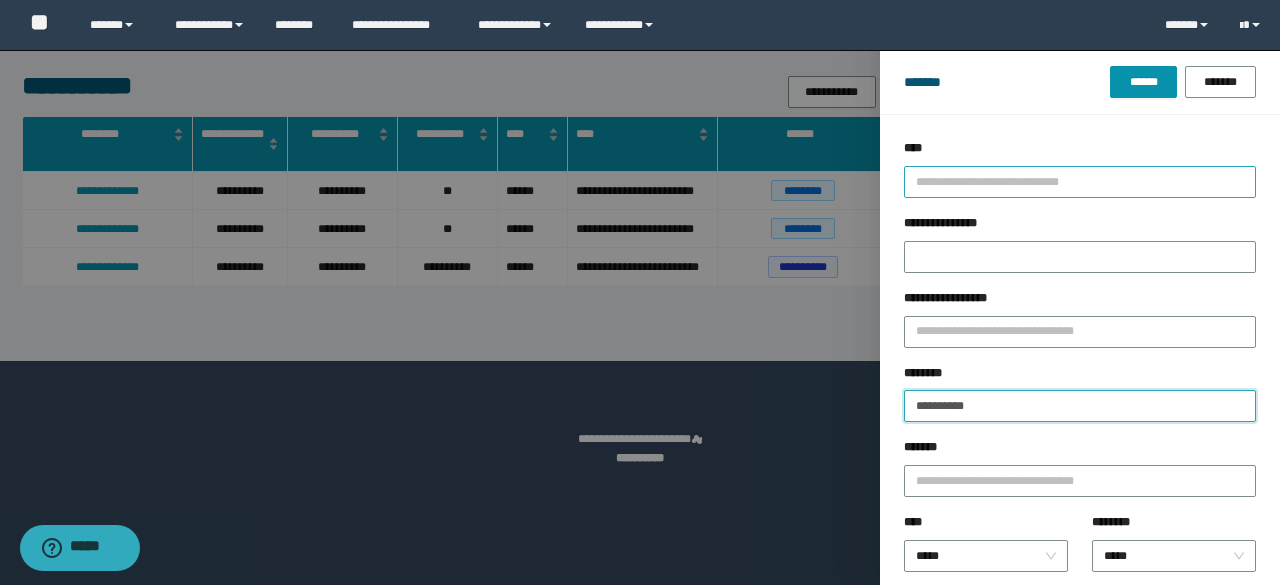 type on "**********" 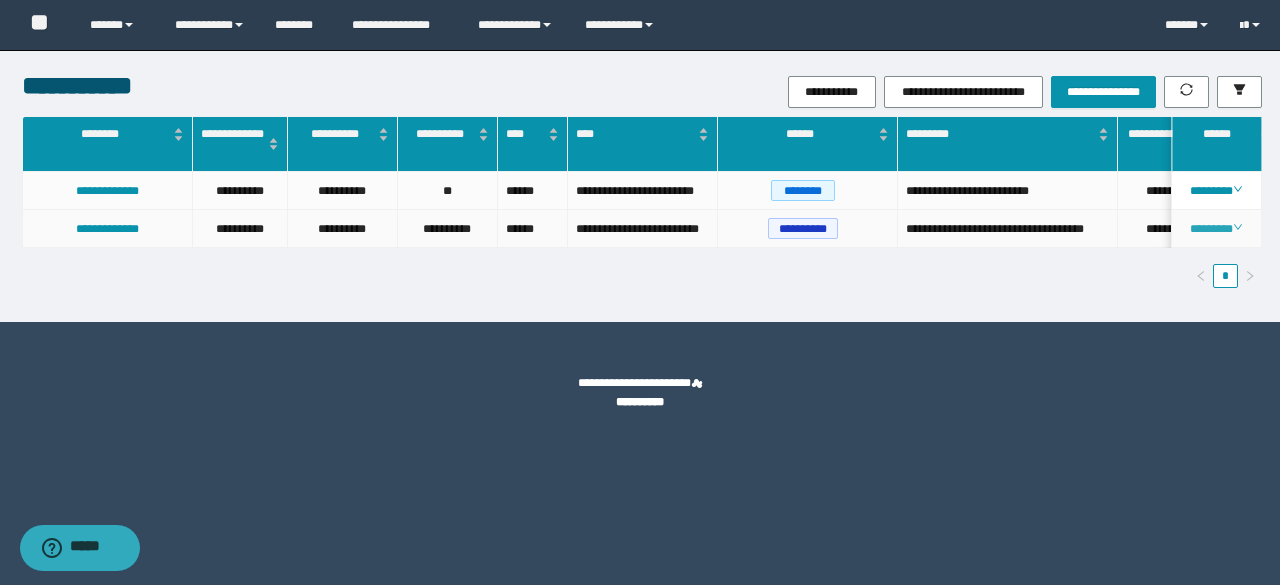 click on "********" at bounding box center (1216, 229) 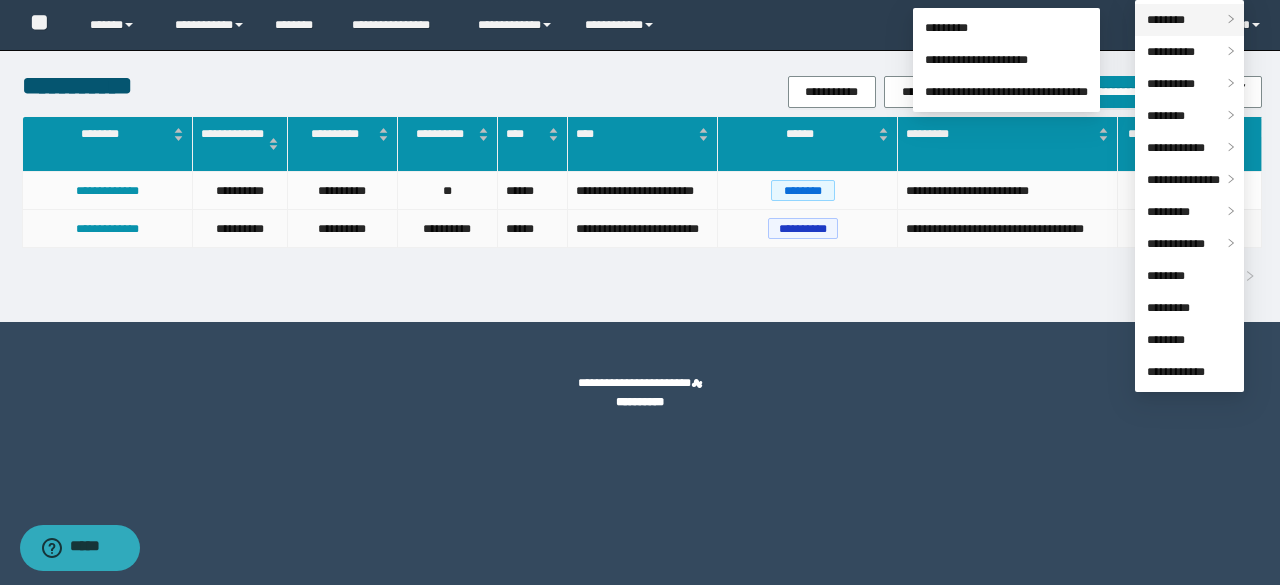 click on "********" at bounding box center [1166, 20] 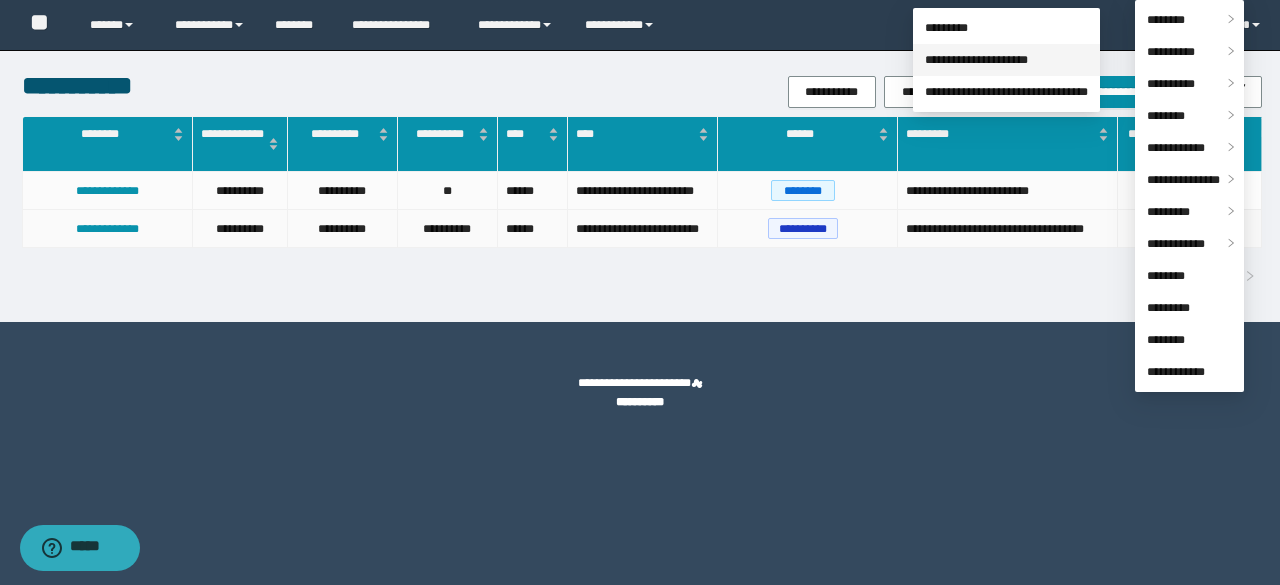 click on "**********" at bounding box center [976, 60] 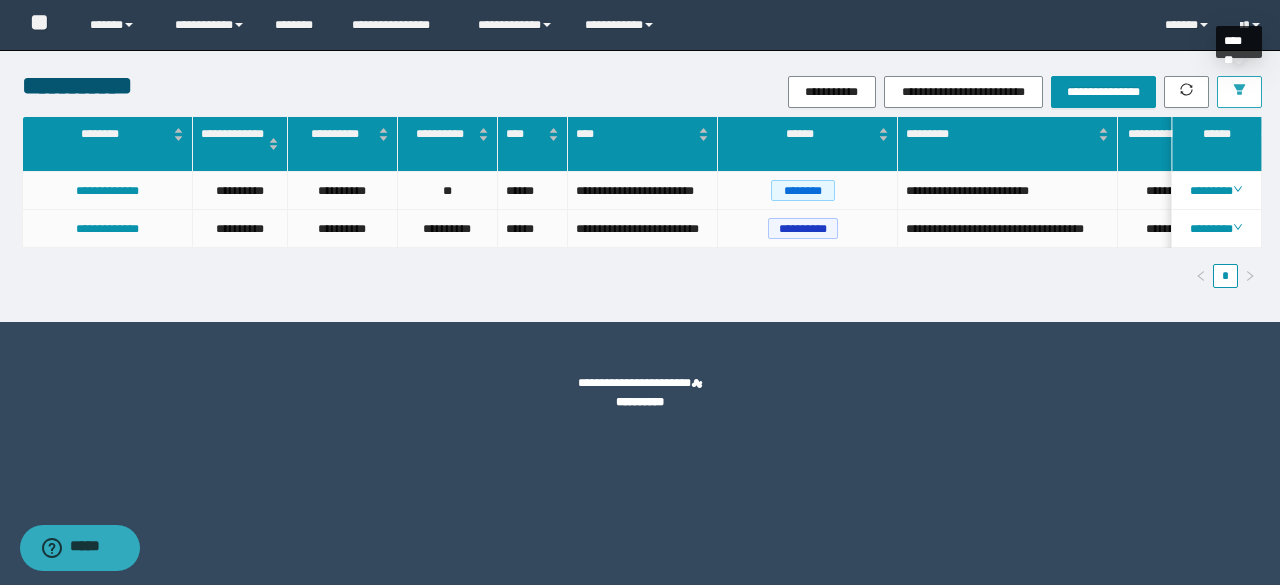 click at bounding box center [1239, 92] 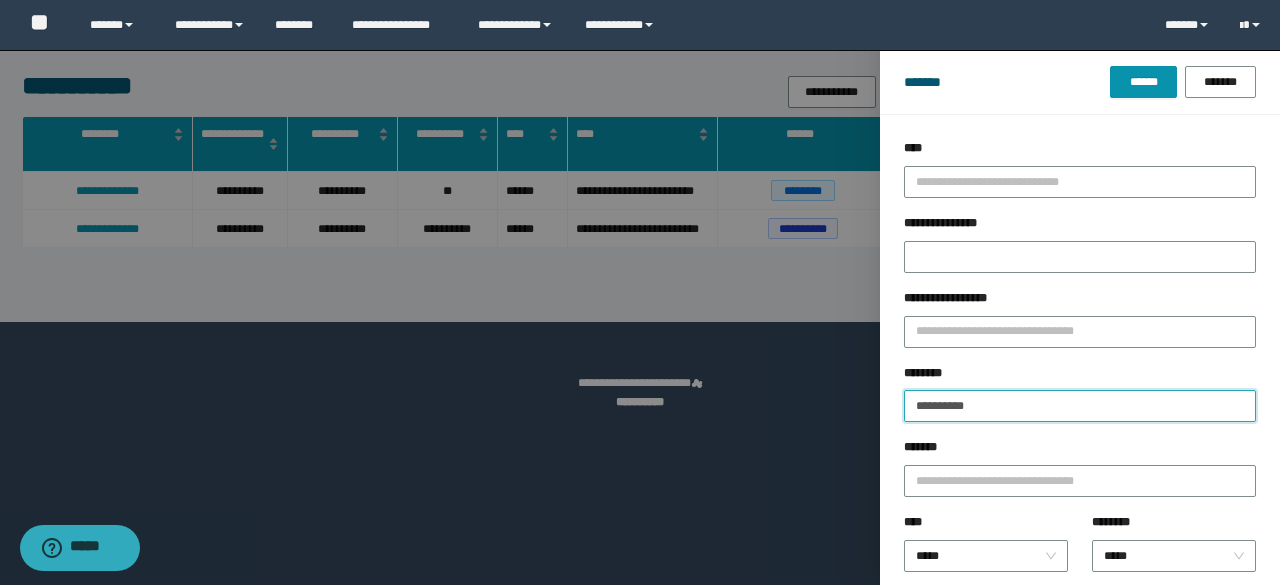 drag, startPoint x: 1002, startPoint y: 393, endPoint x: 899, endPoint y: 403, distance: 103.4843 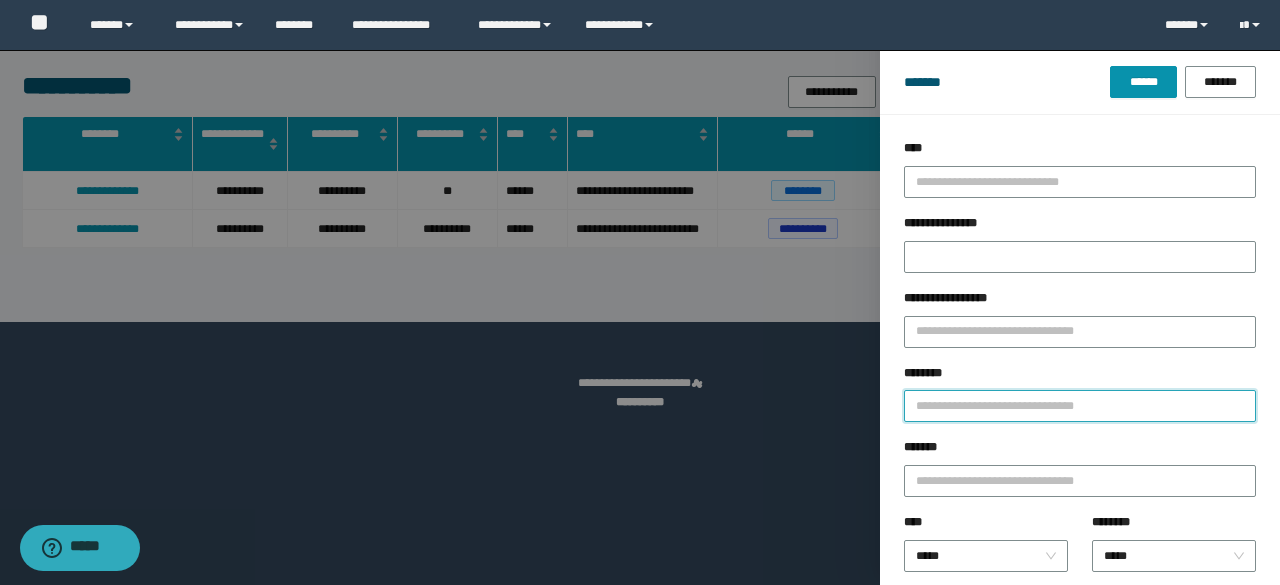 paste on "**********" 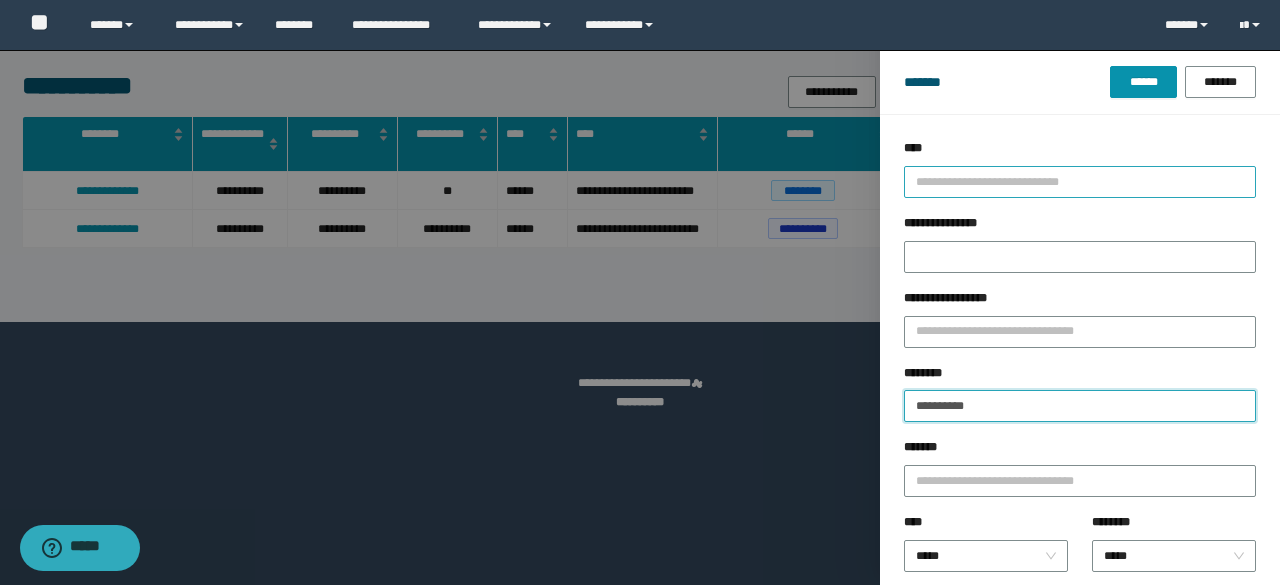 type on "**********" 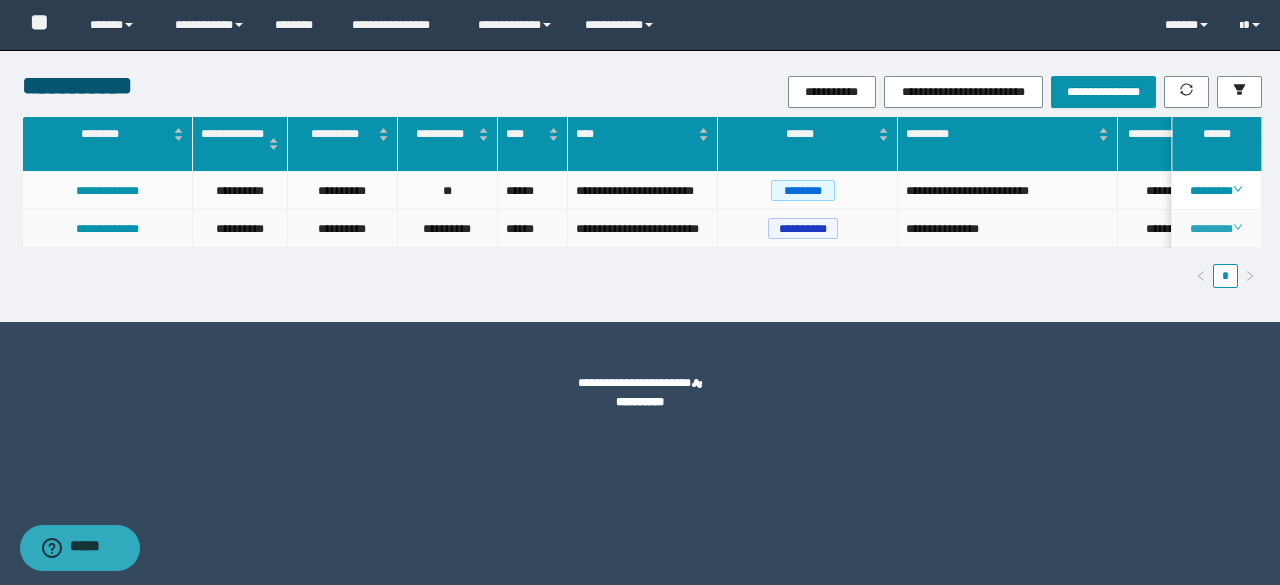 click on "********" at bounding box center (1216, 229) 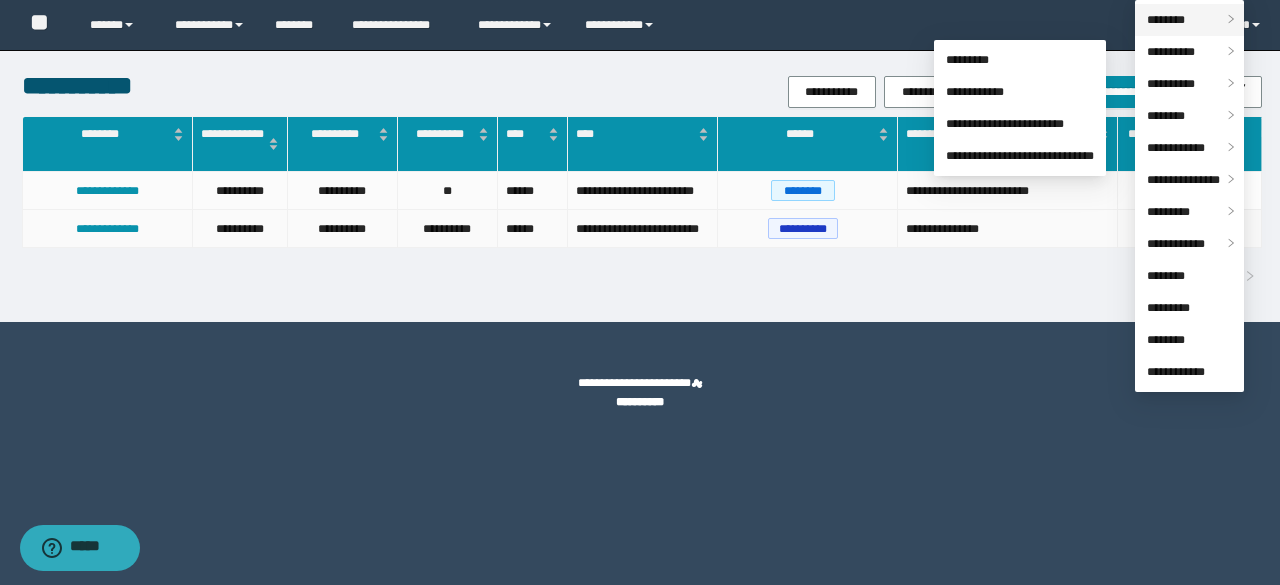 click on "********" at bounding box center [1166, 20] 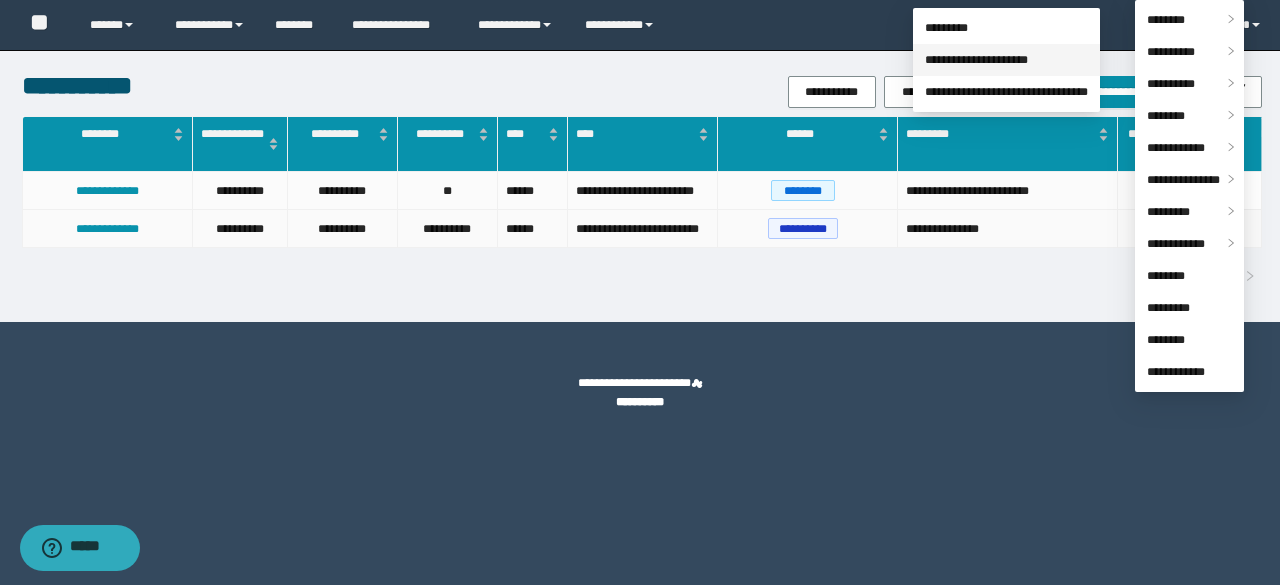 click on "**********" at bounding box center [976, 60] 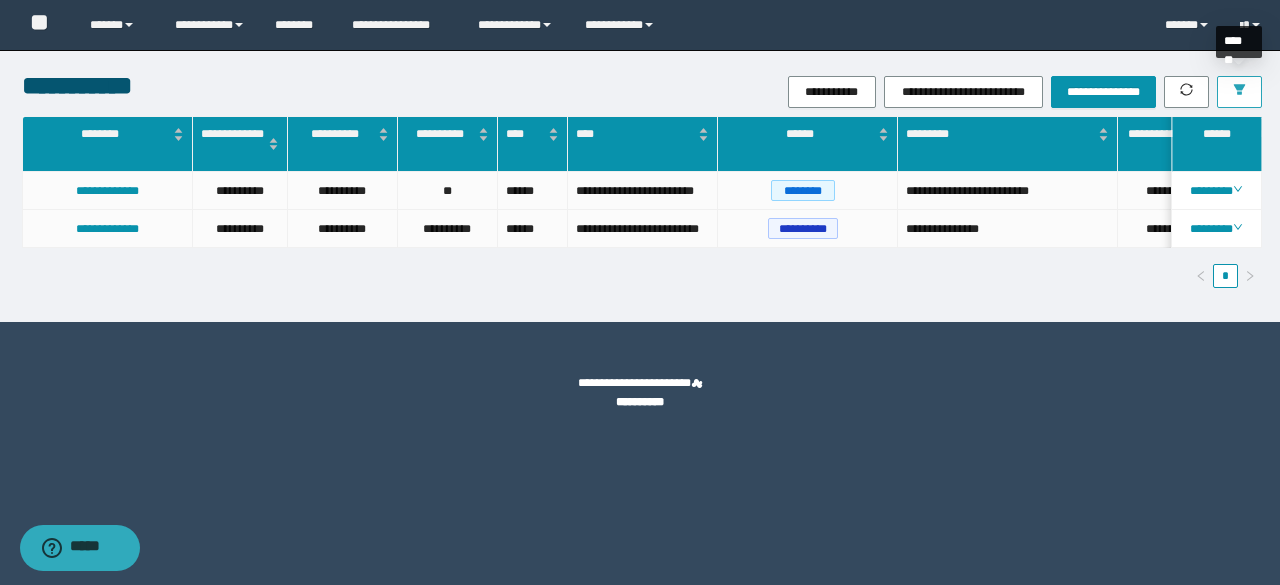 click at bounding box center [1239, 92] 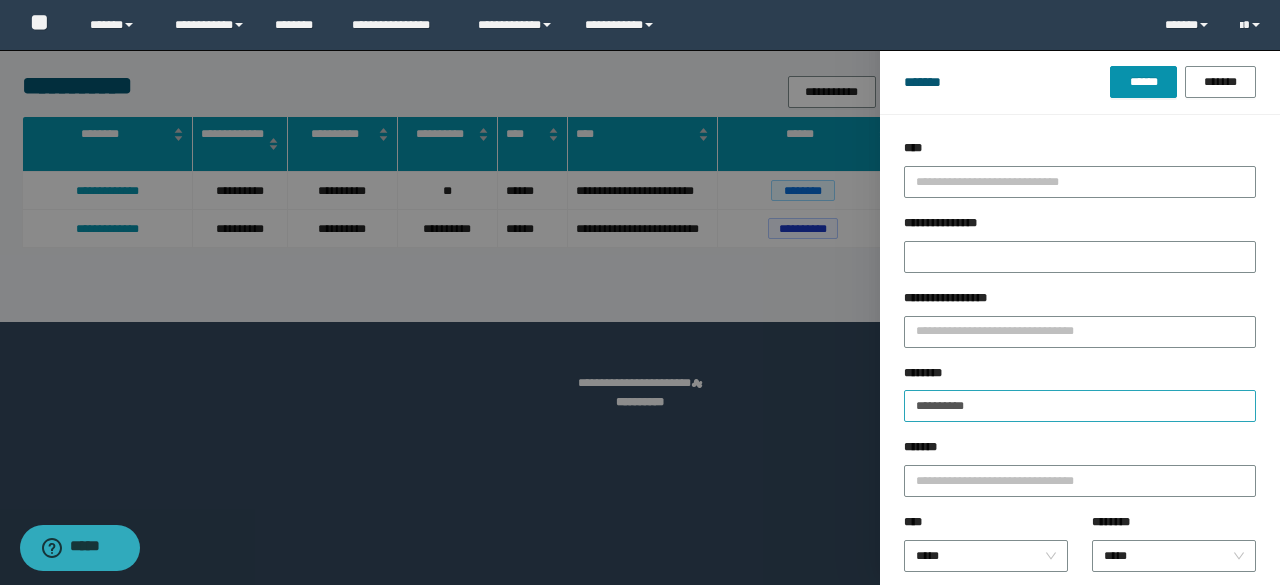 drag, startPoint x: 1014, startPoint y: 380, endPoint x: 1014, endPoint y: 397, distance: 17 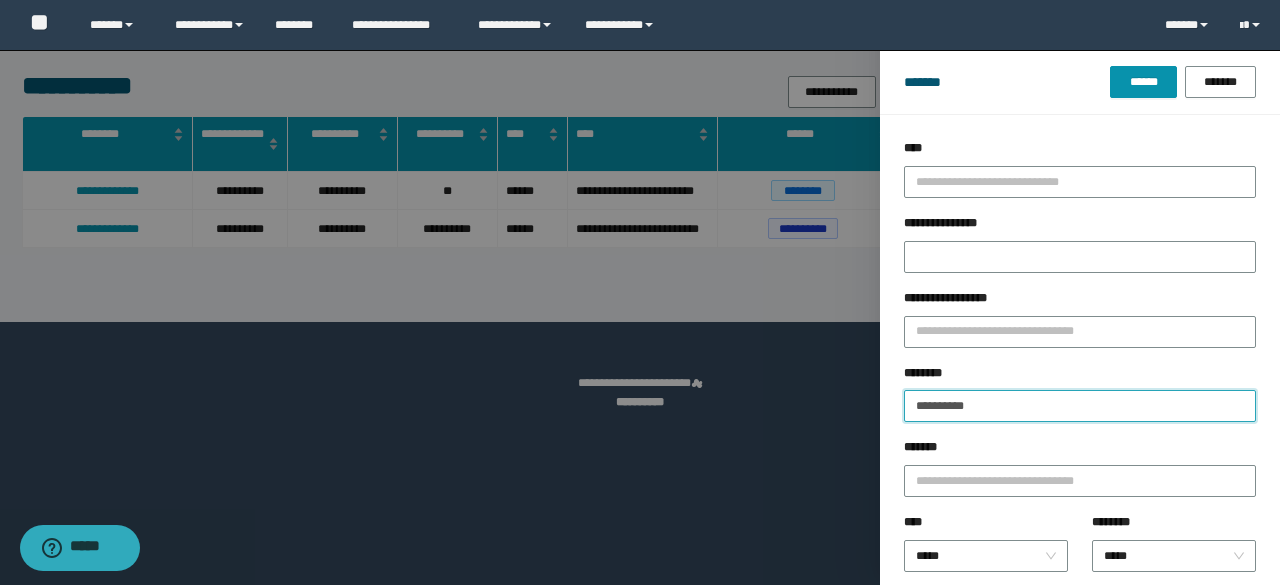 drag, startPoint x: 1016, startPoint y: 401, endPoint x: 822, endPoint y: 399, distance: 194.01031 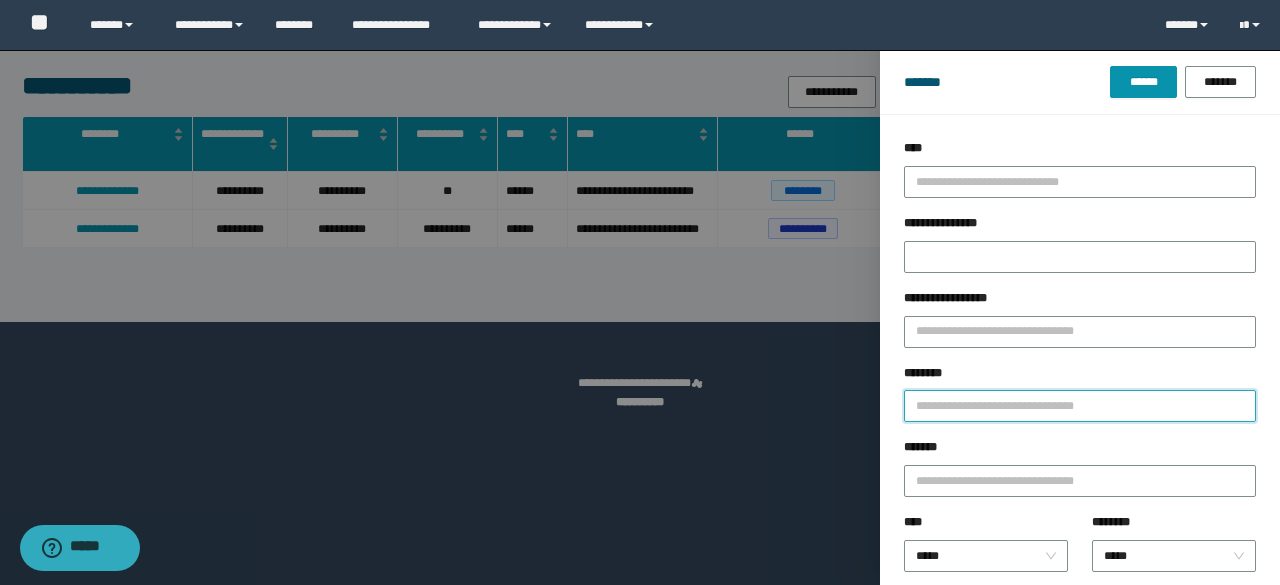 paste on "********" 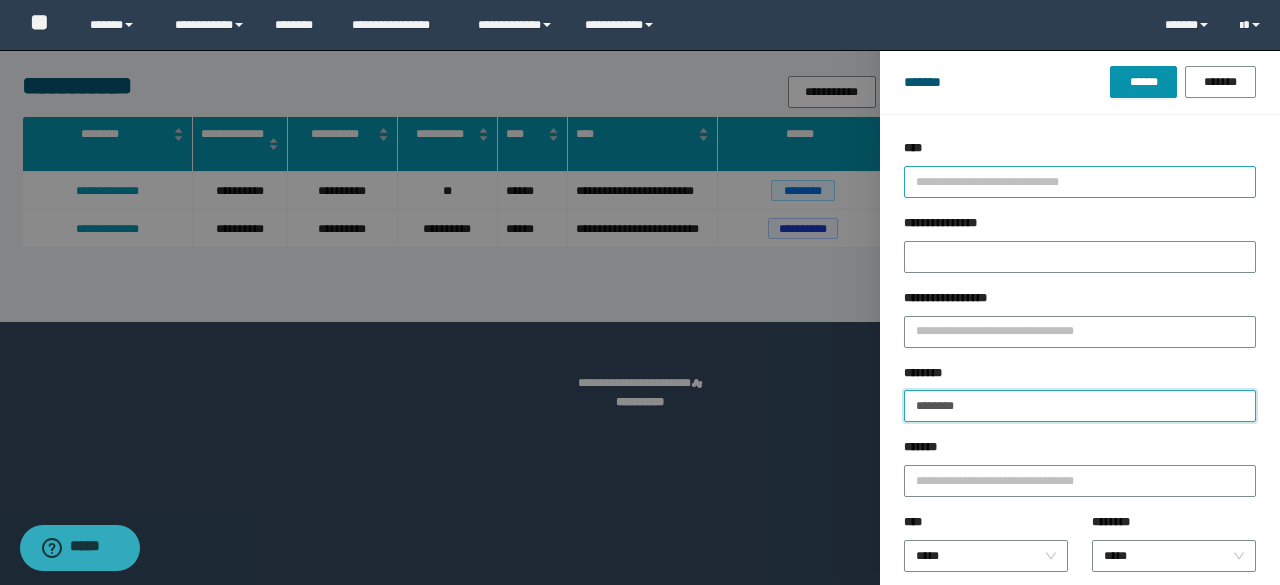 type on "********" 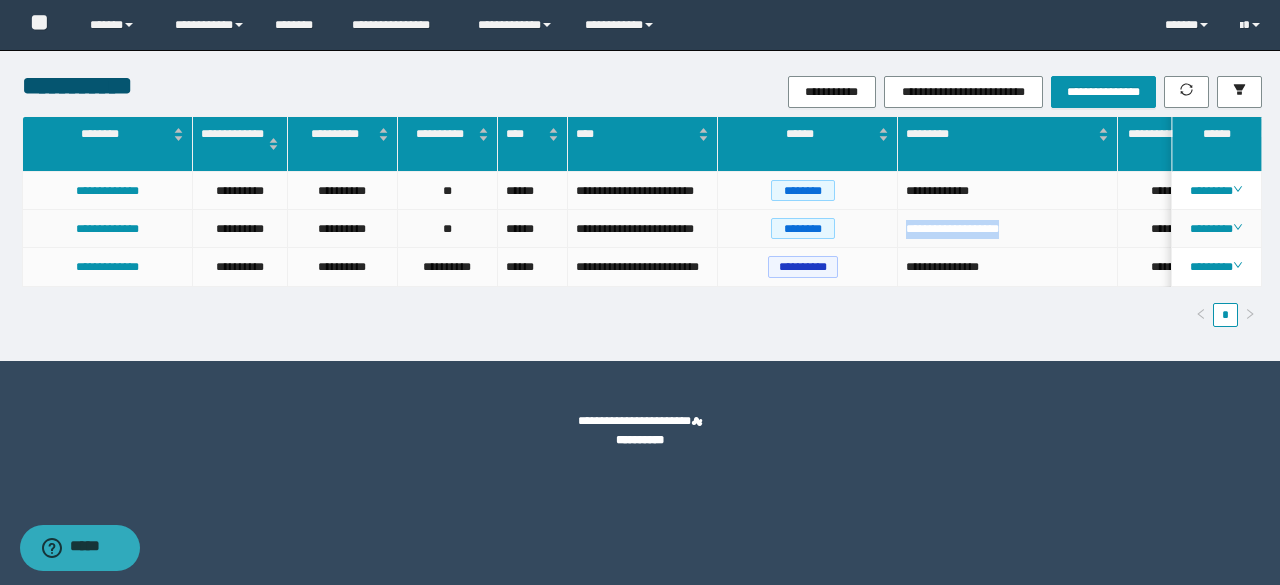 drag, startPoint x: 1040, startPoint y: 233, endPoint x: 904, endPoint y: 234, distance: 136.00368 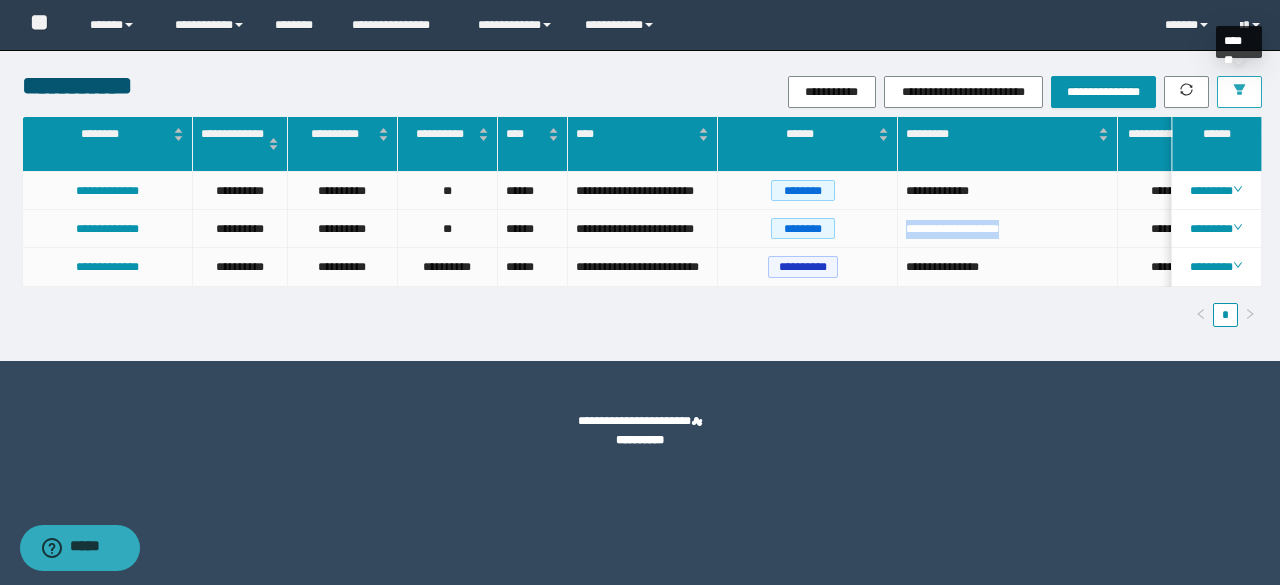 click at bounding box center (1239, 92) 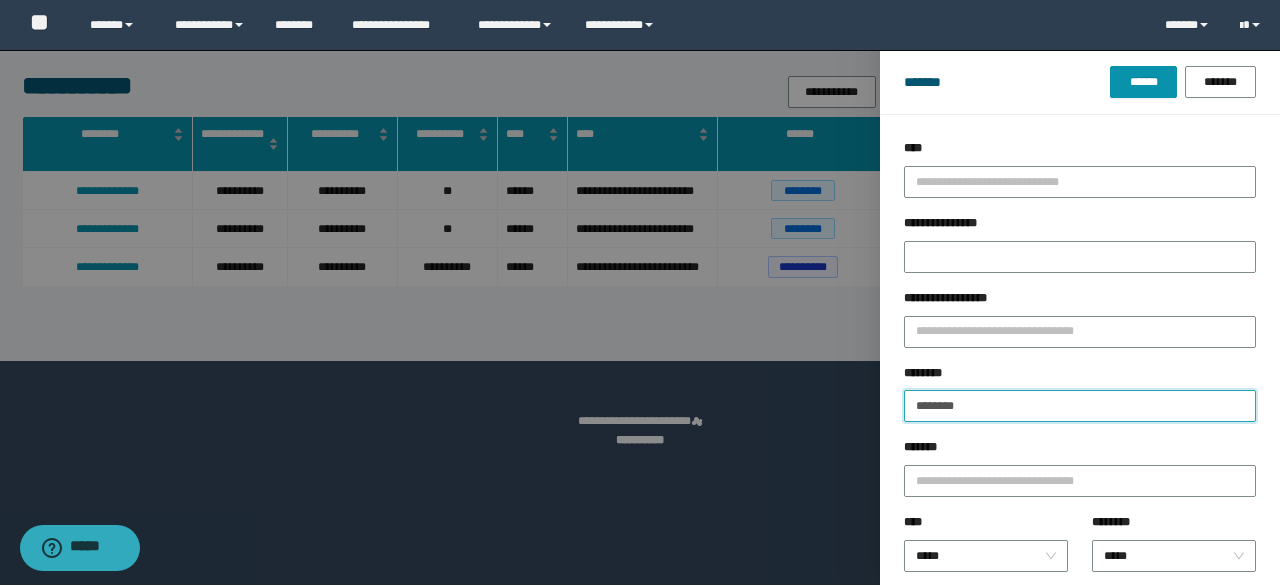 drag, startPoint x: 980, startPoint y: 409, endPoint x: 905, endPoint y: 409, distance: 75 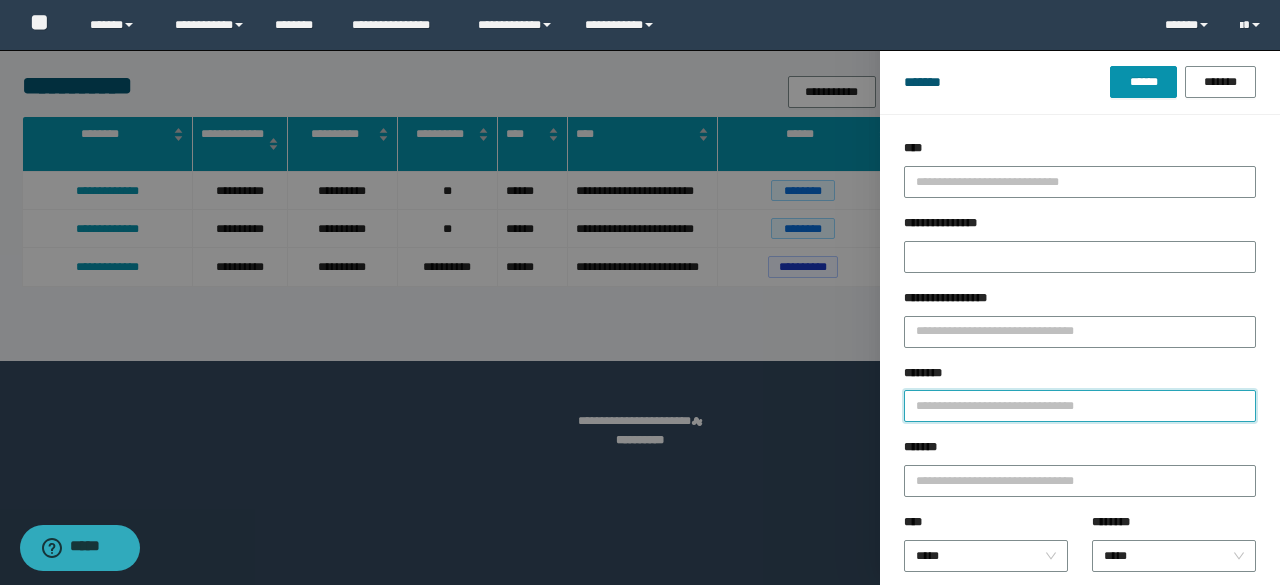 paste on "********" 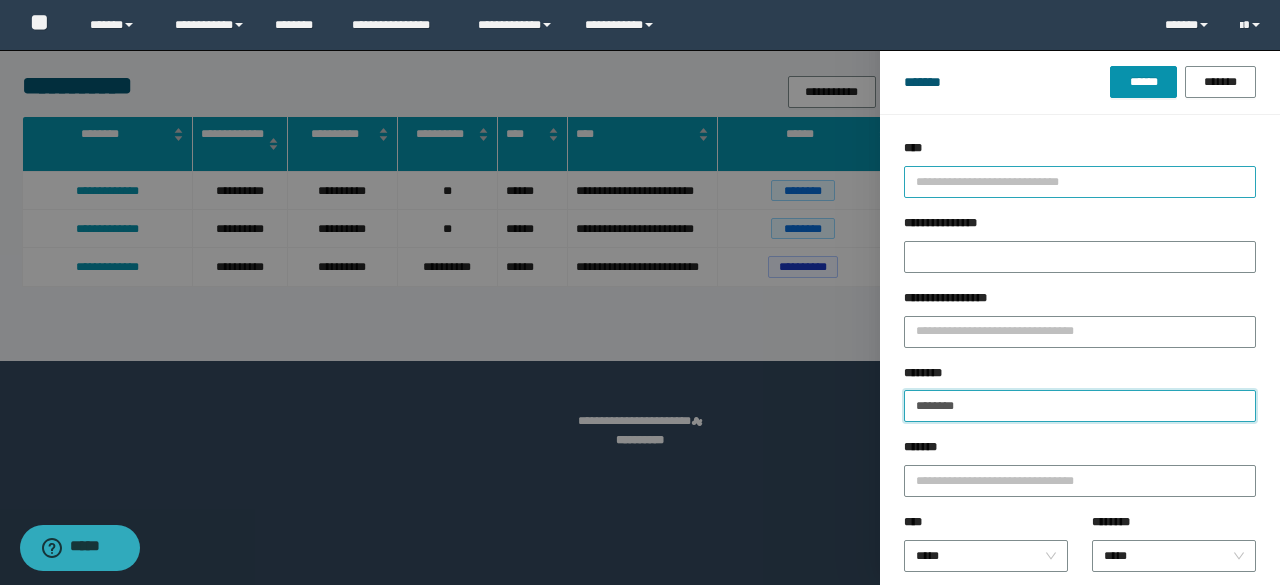 type on "********" 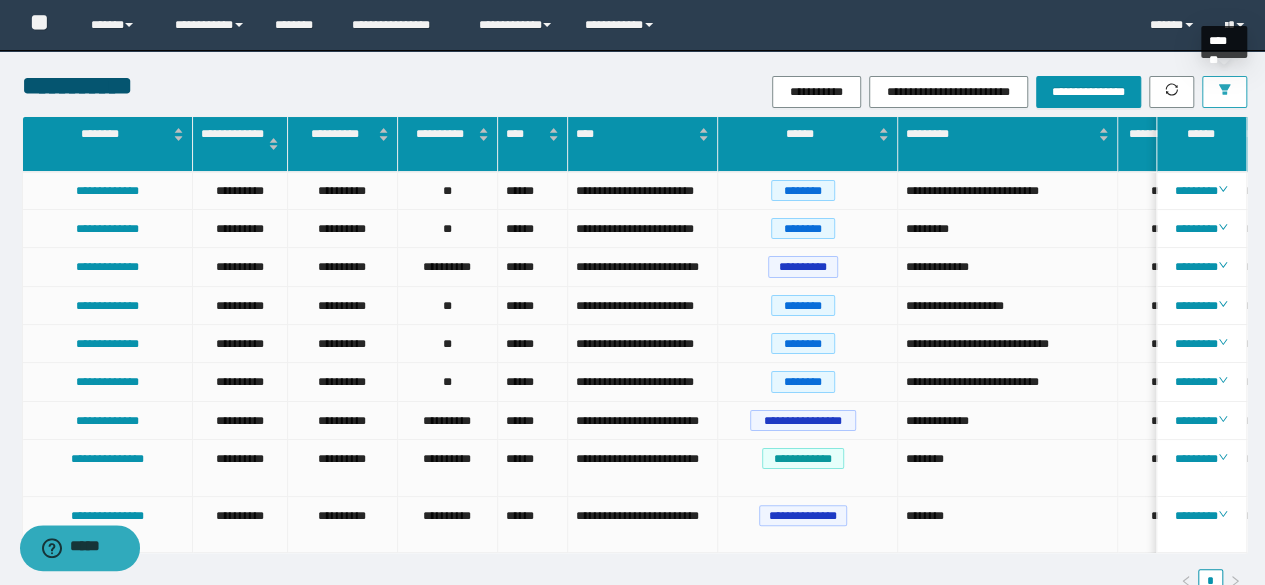 click at bounding box center (1224, 92) 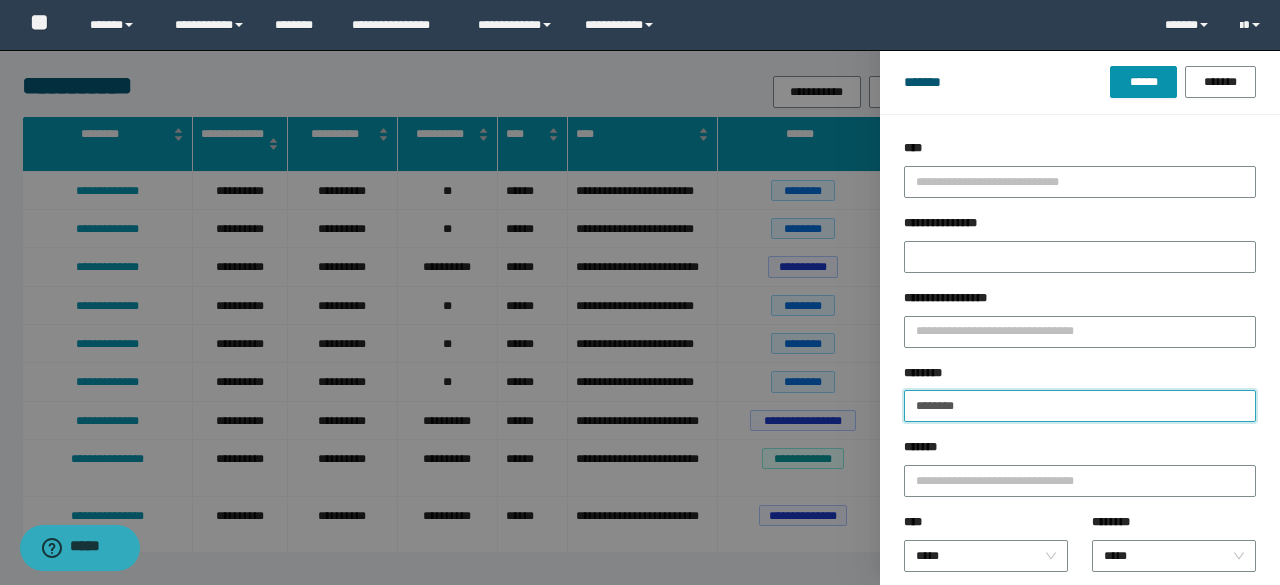 drag, startPoint x: 1033, startPoint y: 415, endPoint x: 896, endPoint y: 409, distance: 137.13132 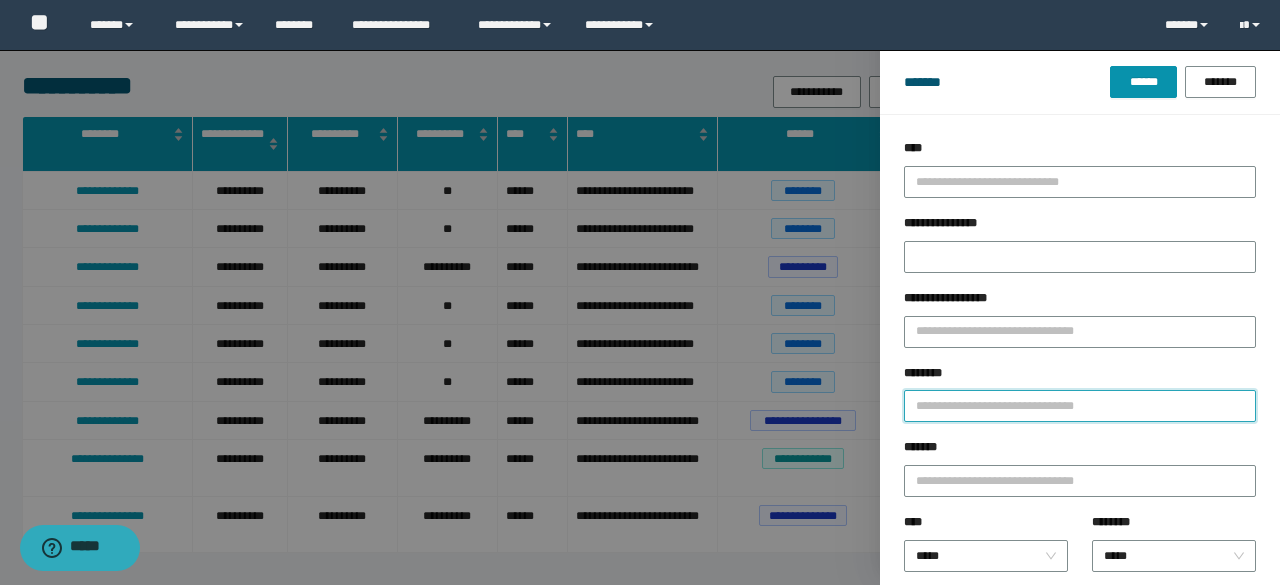 paste on "**********" 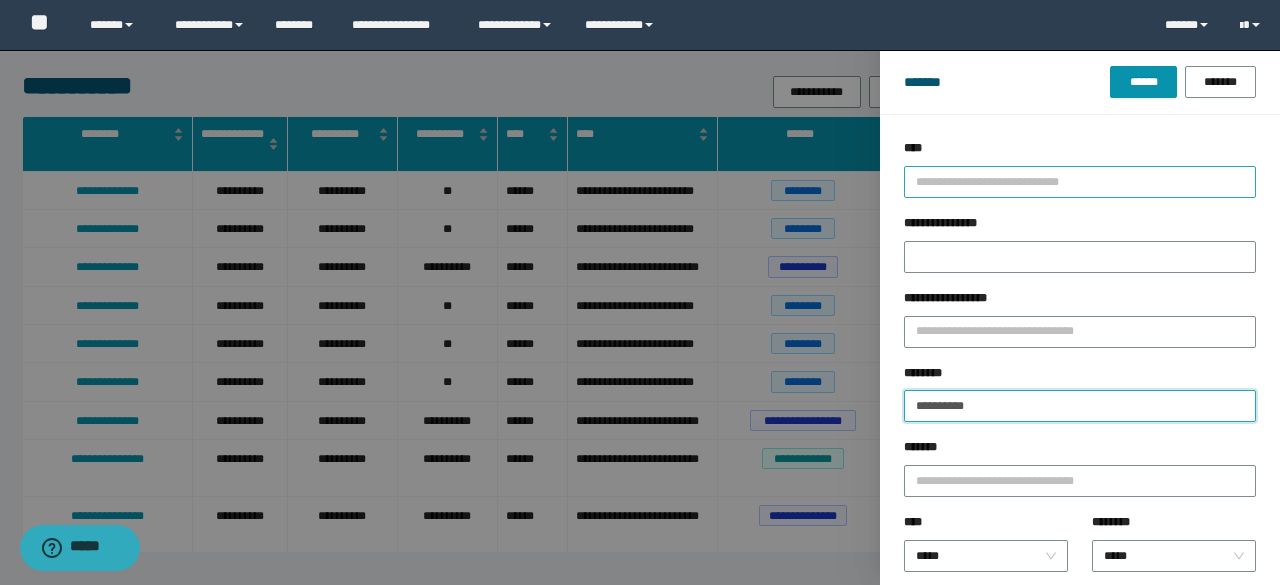 type on "**********" 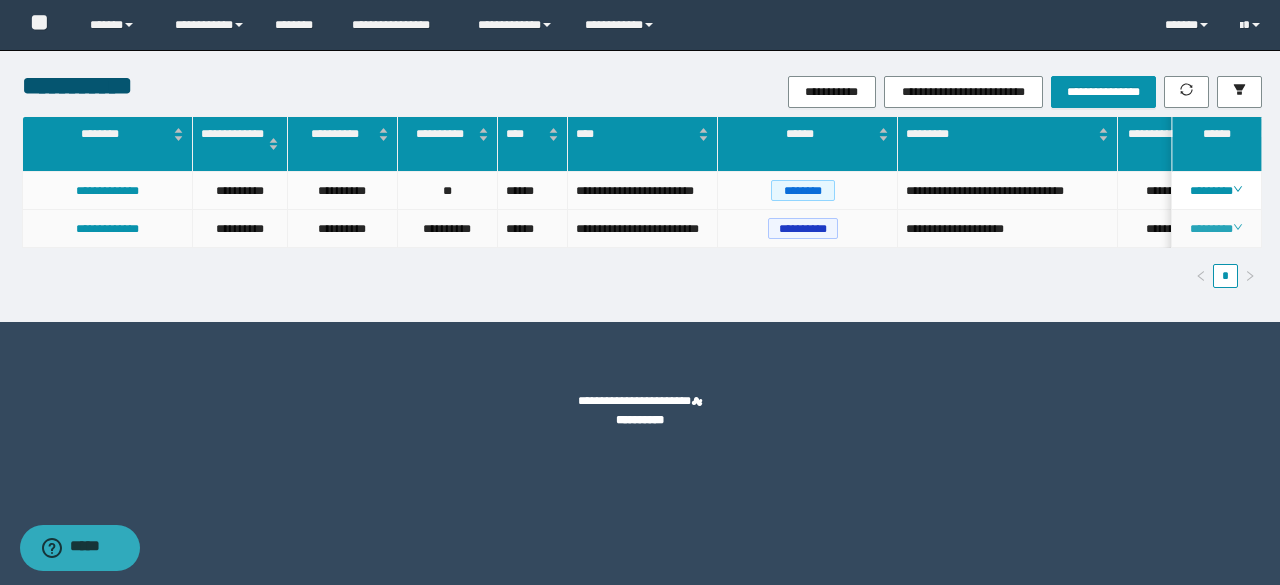 click on "********" at bounding box center [1216, 229] 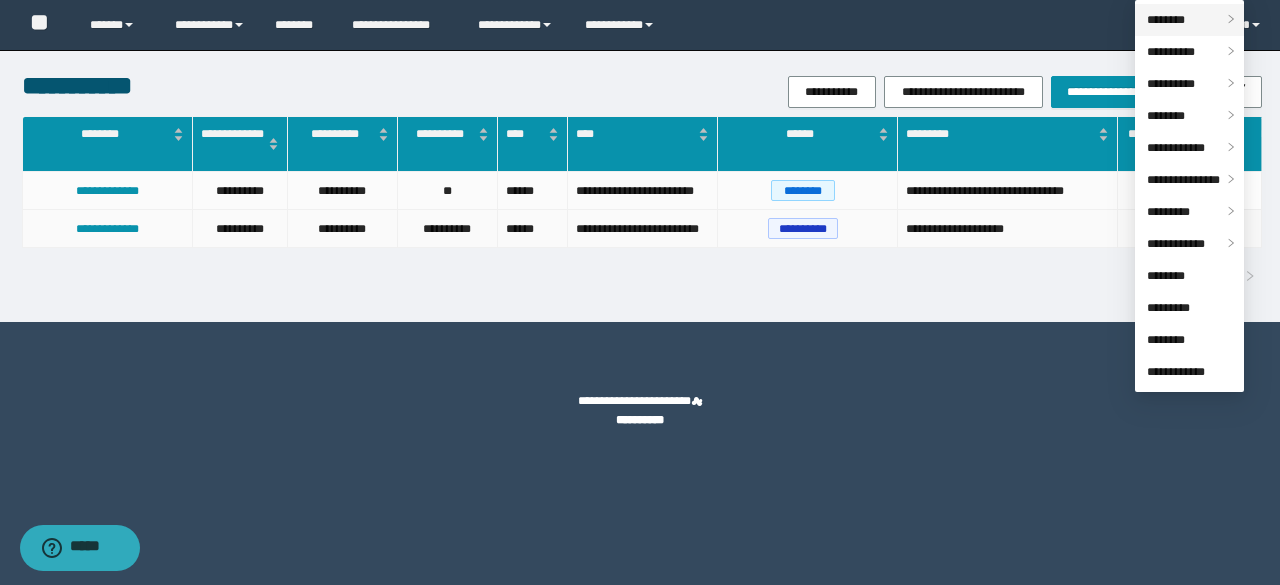 click on "********" at bounding box center [1166, 20] 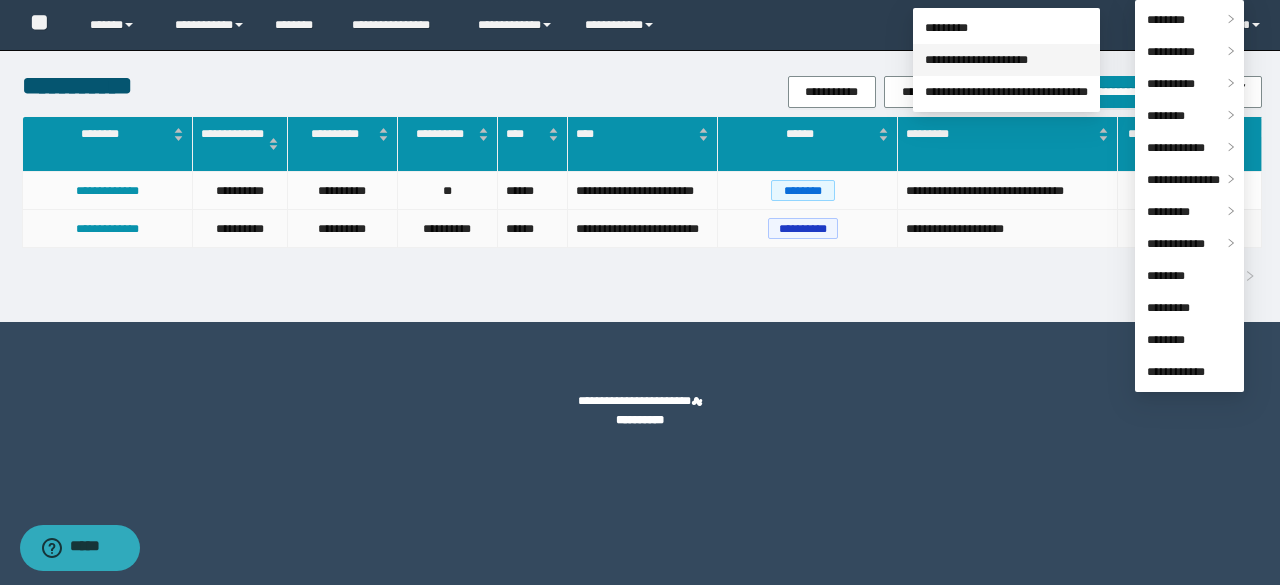 click on "**********" at bounding box center [976, 60] 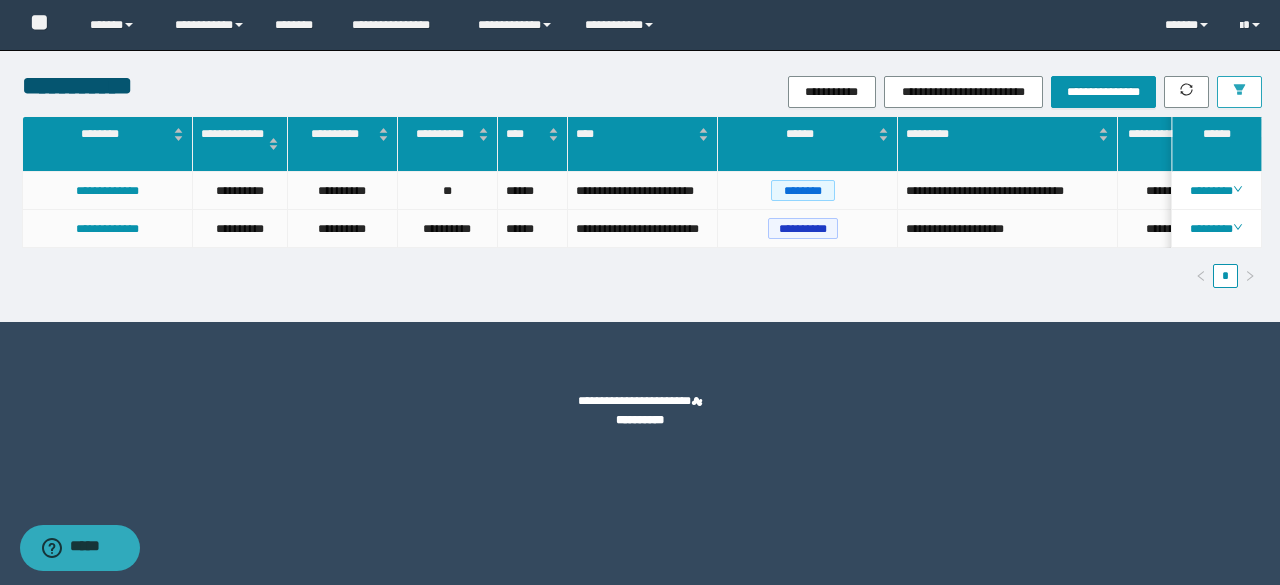click at bounding box center (1239, 92) 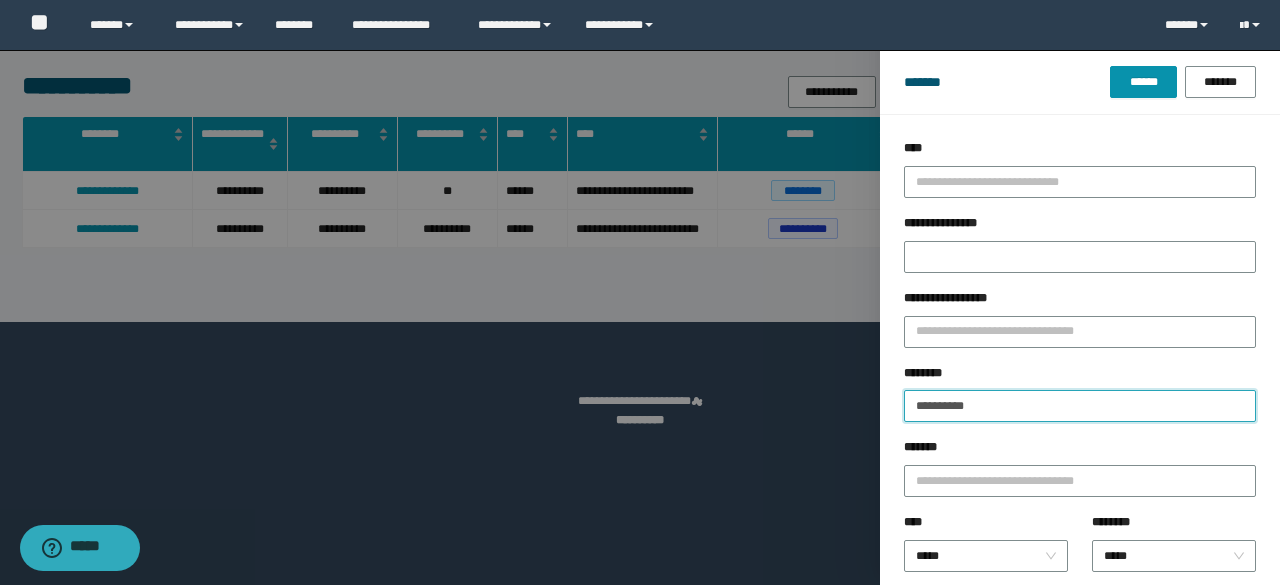 click on "**********" at bounding box center (1080, 406) 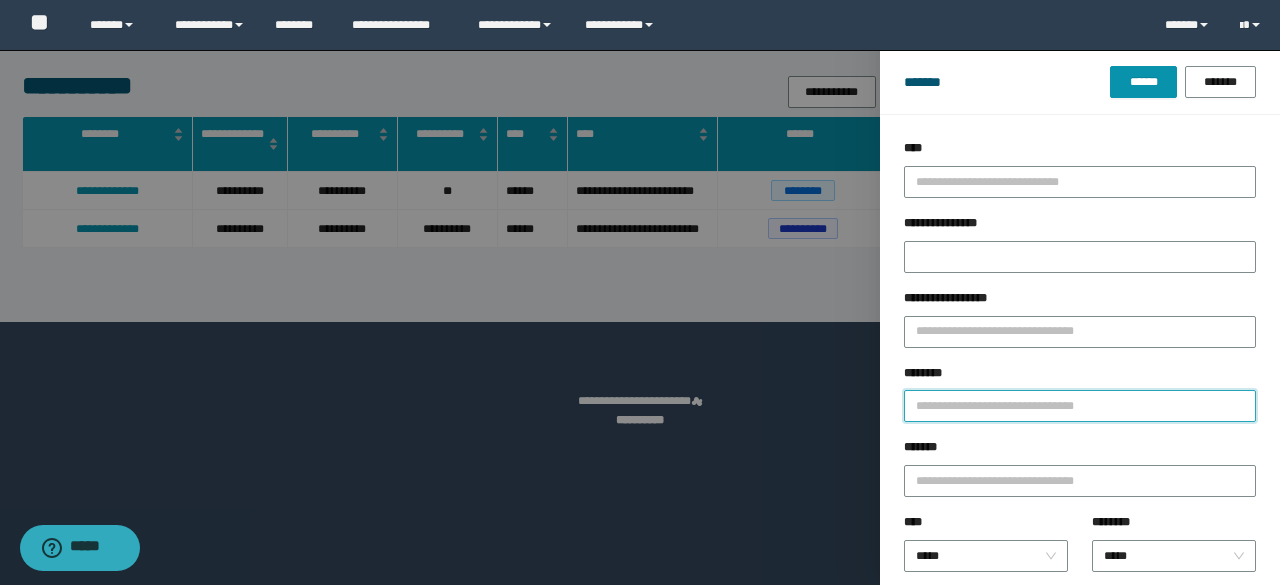 paste on "********" 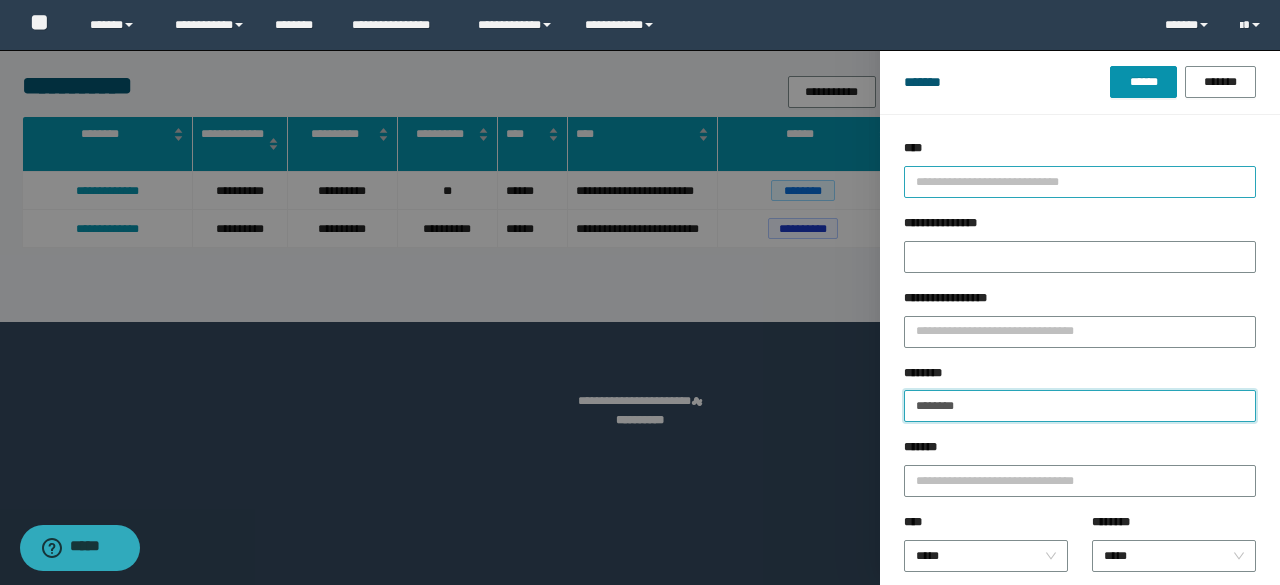 type on "********" 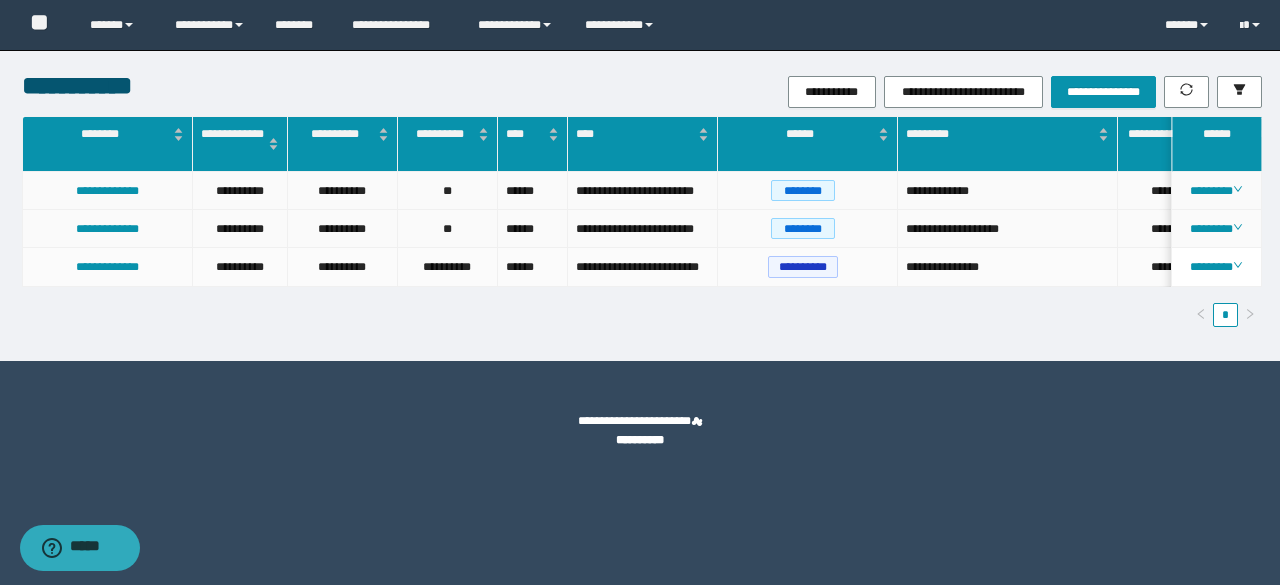 drag, startPoint x: 1042, startPoint y: 221, endPoint x: 1024, endPoint y: 205, distance: 24.083189 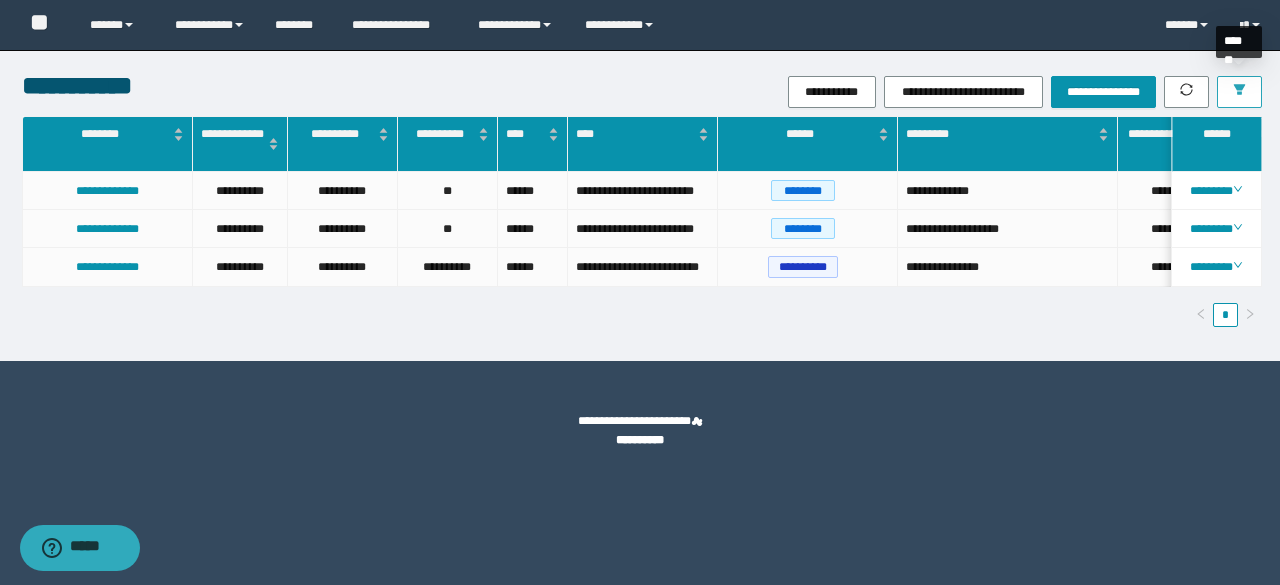 click 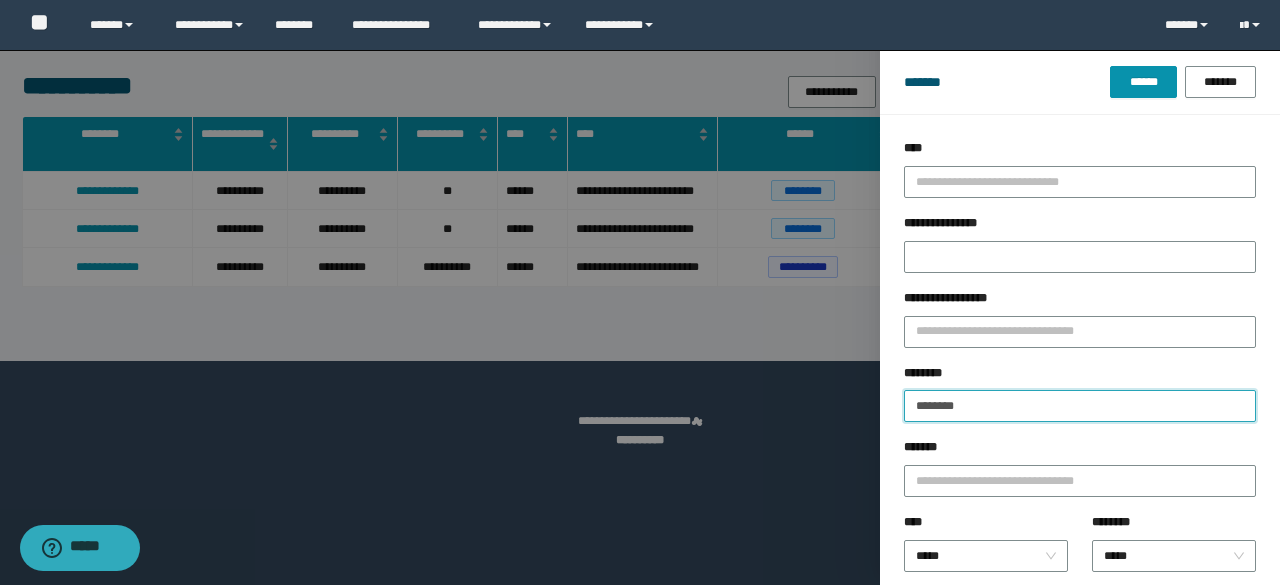 drag, startPoint x: 852, startPoint y: 401, endPoint x: 840, endPoint y: 404, distance: 12.369317 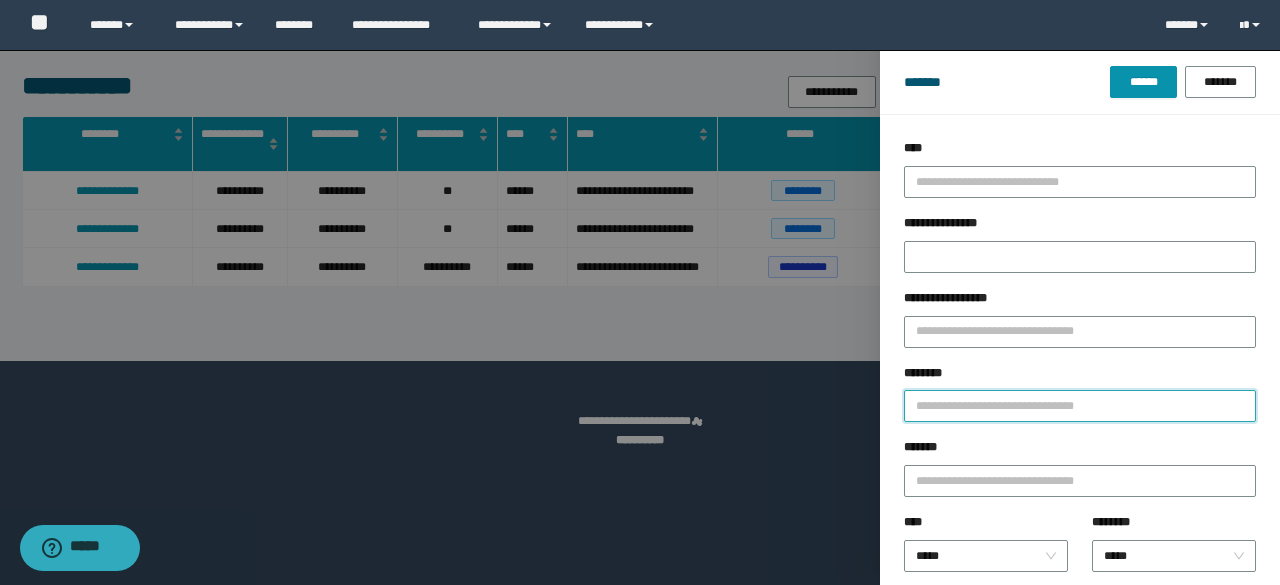 paste on "*******" 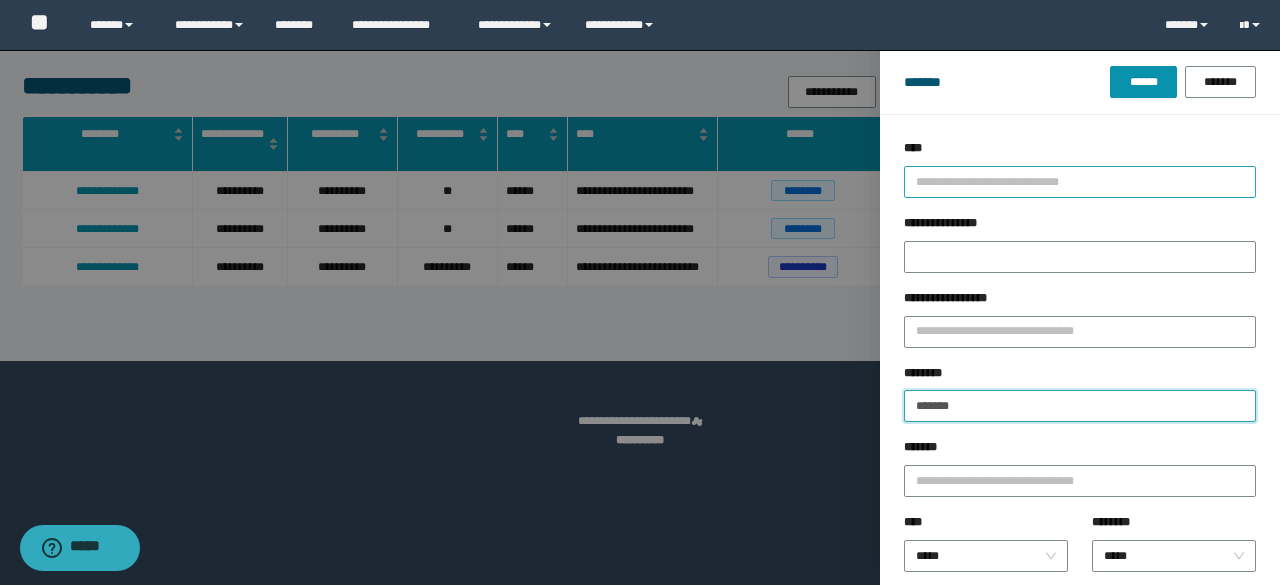 type on "*******" 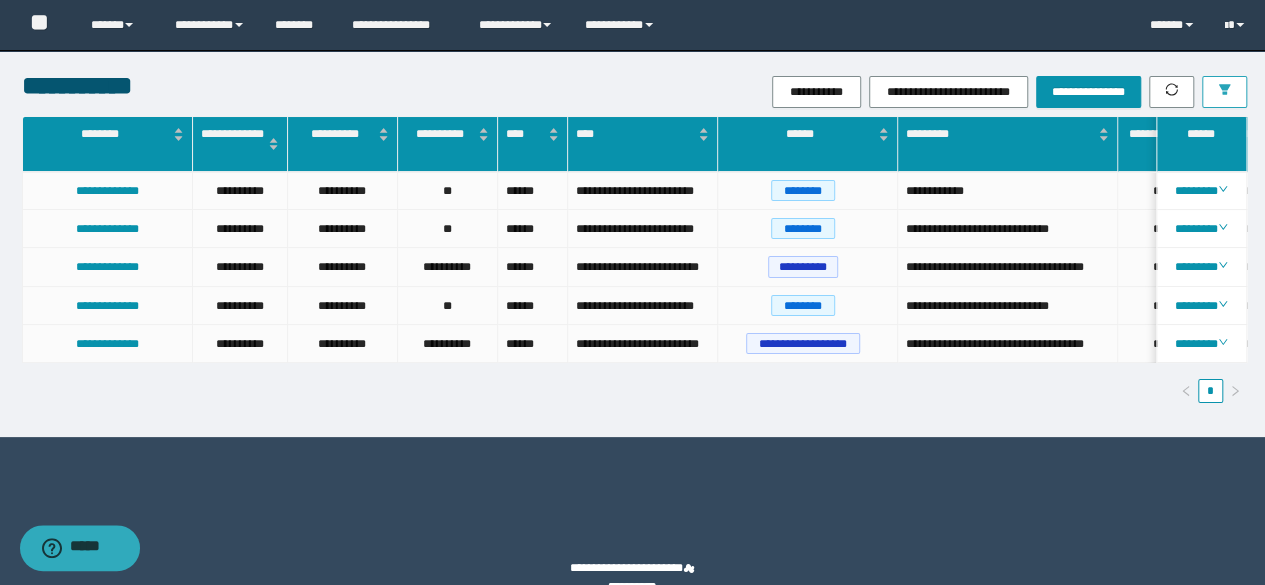 click 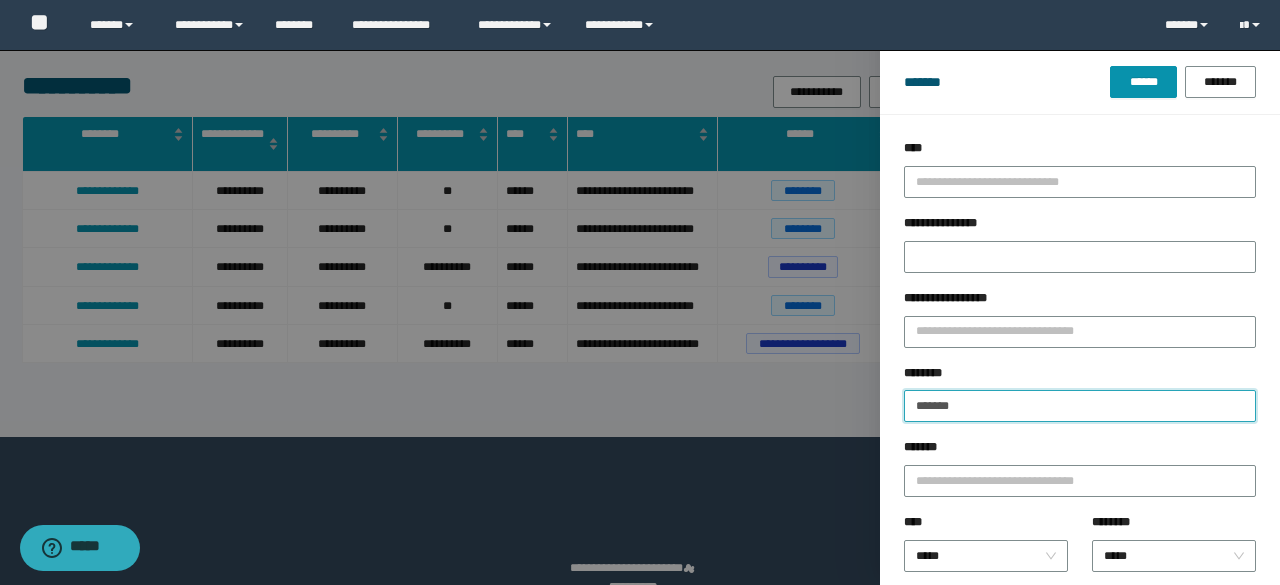 drag, startPoint x: 1001, startPoint y: 401, endPoint x: 833, endPoint y: 395, distance: 168.1071 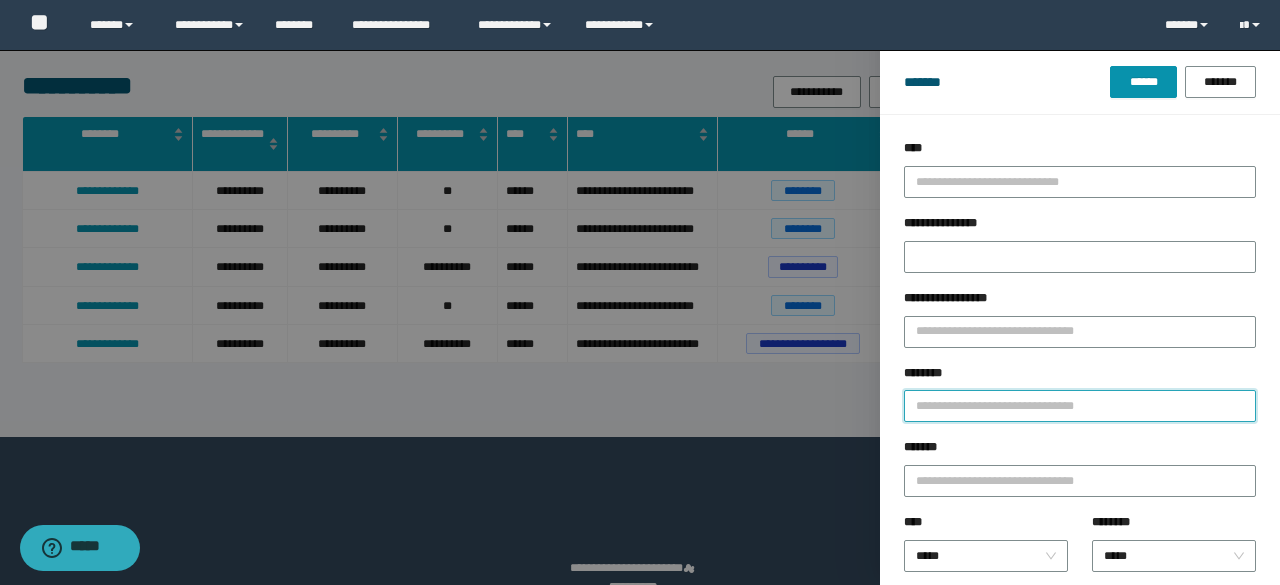 paste on "*******" 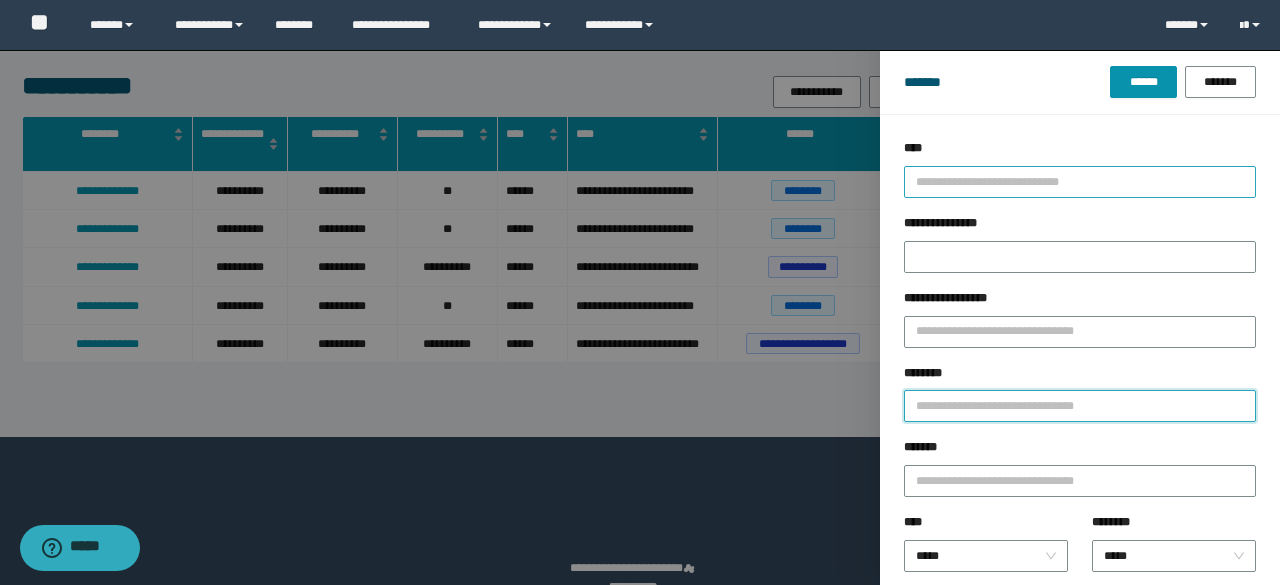 type on "*******" 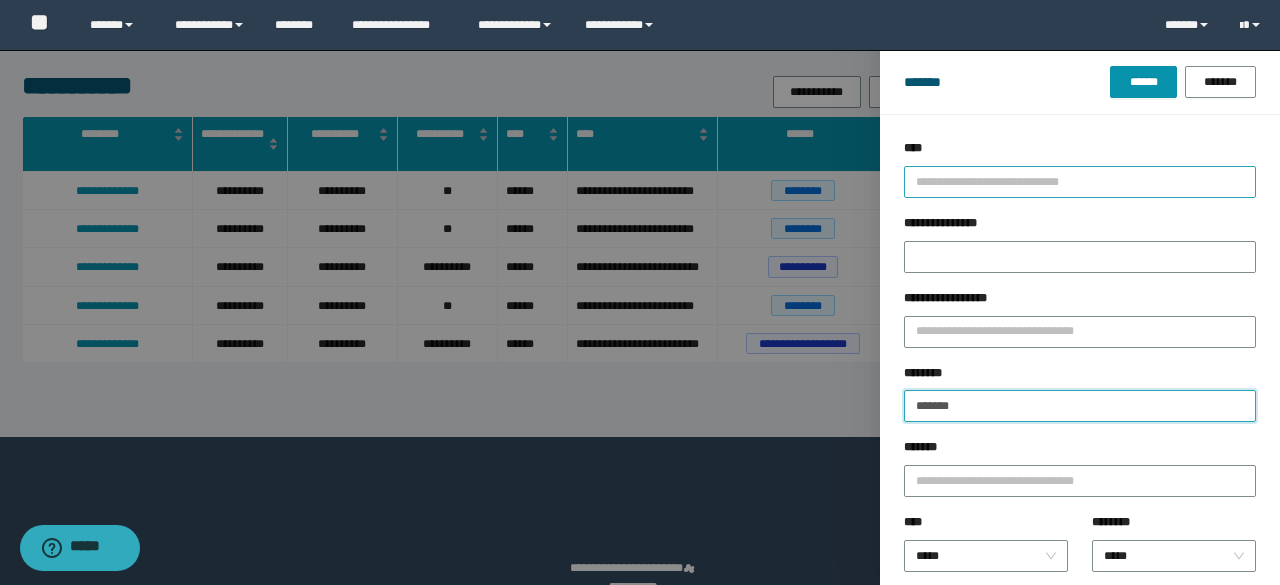 click on "******" at bounding box center [1143, 82] 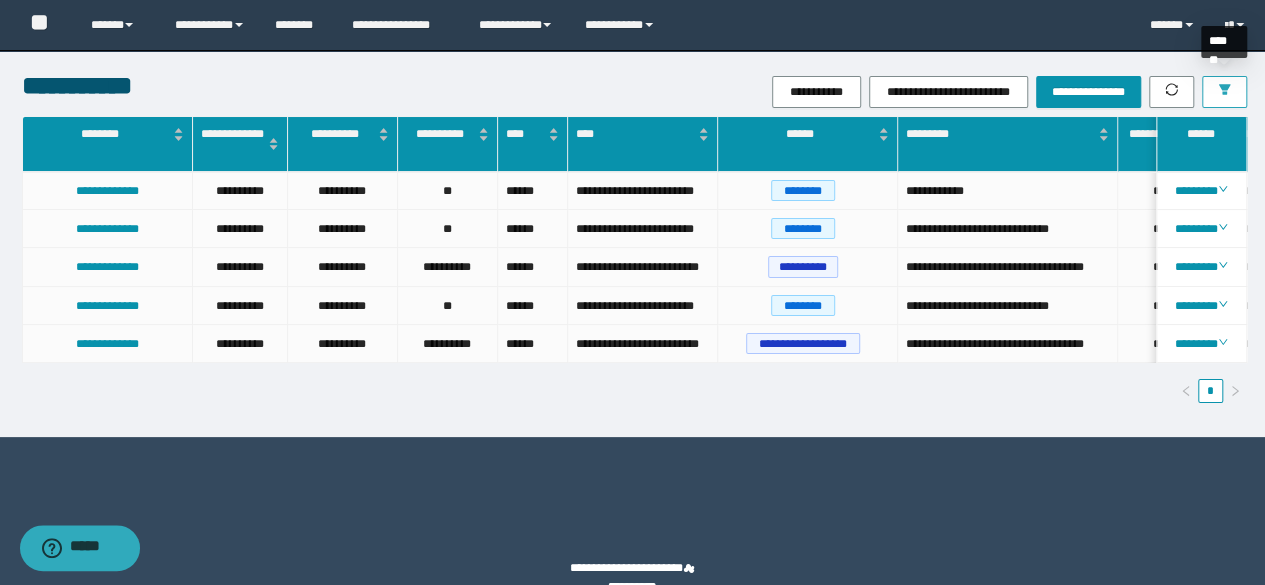click at bounding box center (1224, 92) 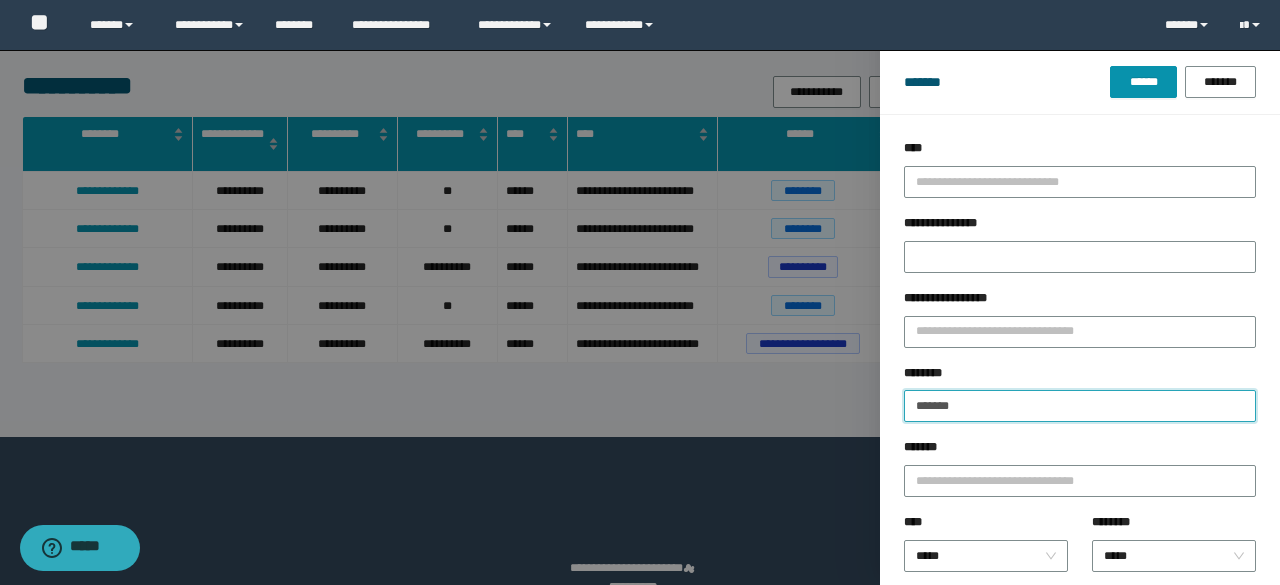 drag, startPoint x: 1014, startPoint y: 418, endPoint x: 862, endPoint y: 399, distance: 153.18289 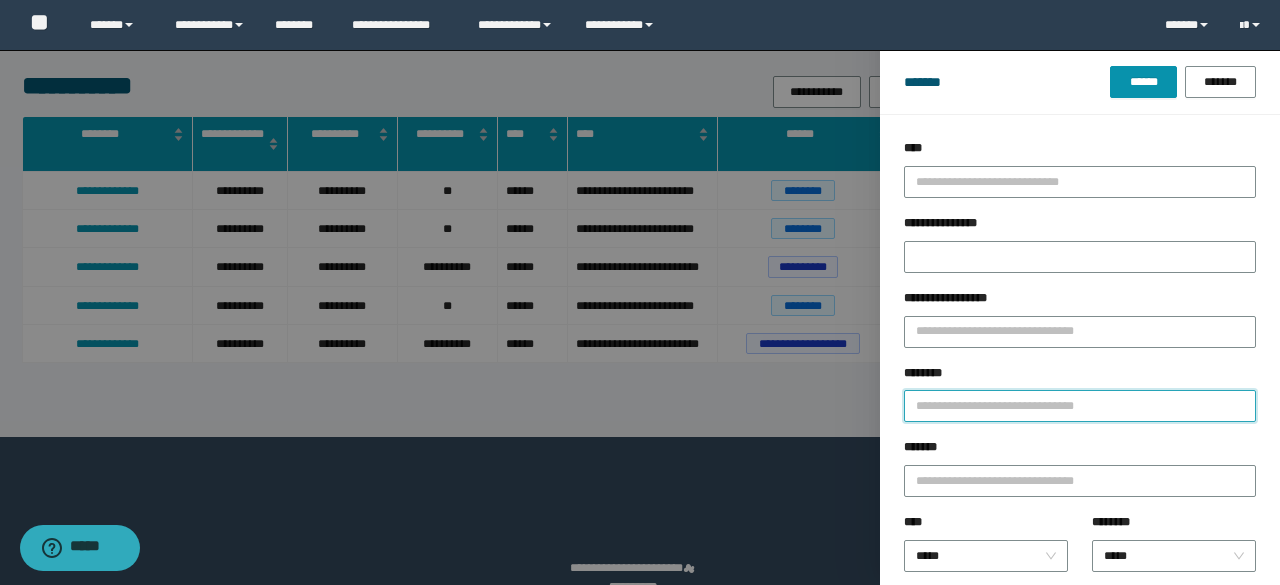 paste on "**********" 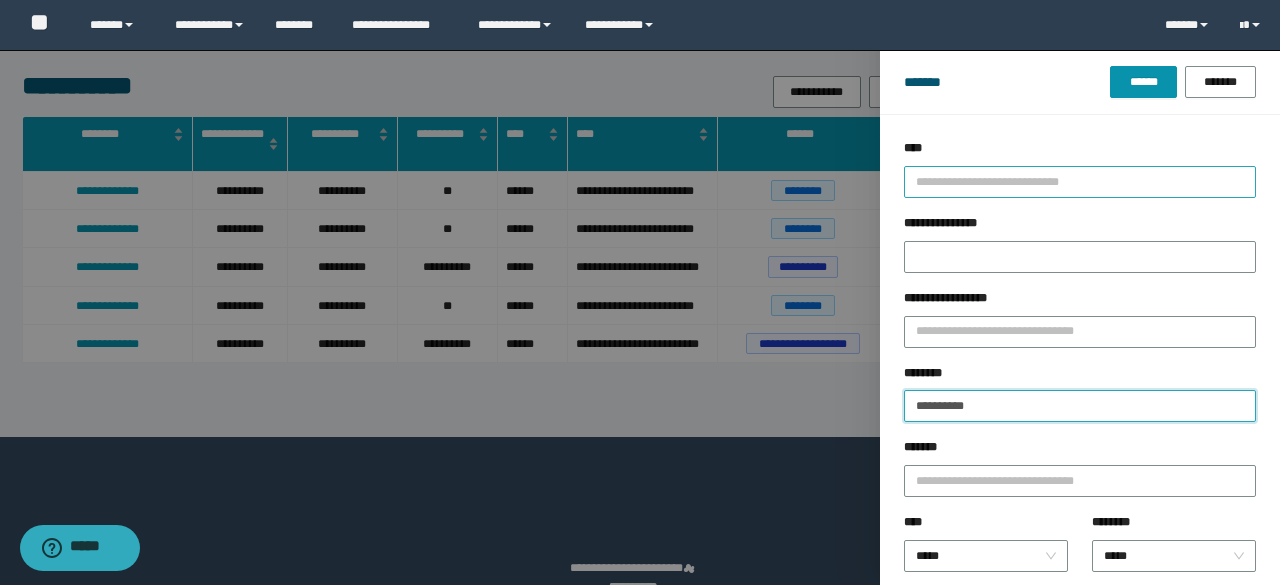 type on "**********" 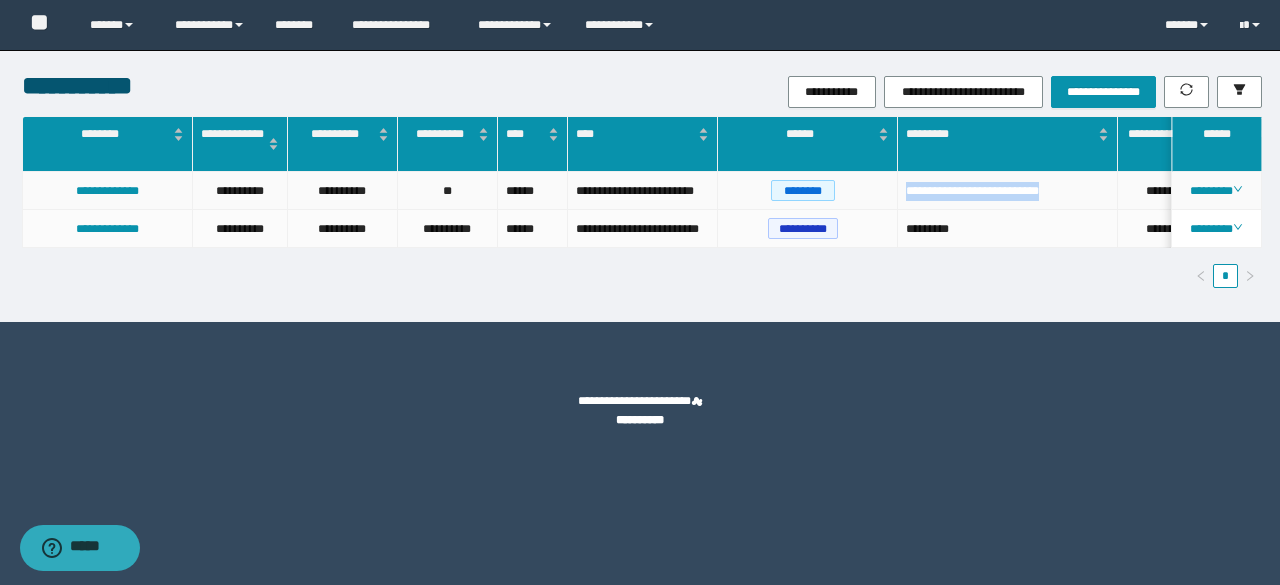 drag, startPoint x: 1092, startPoint y: 193, endPoint x: 872, endPoint y: 201, distance: 220.1454 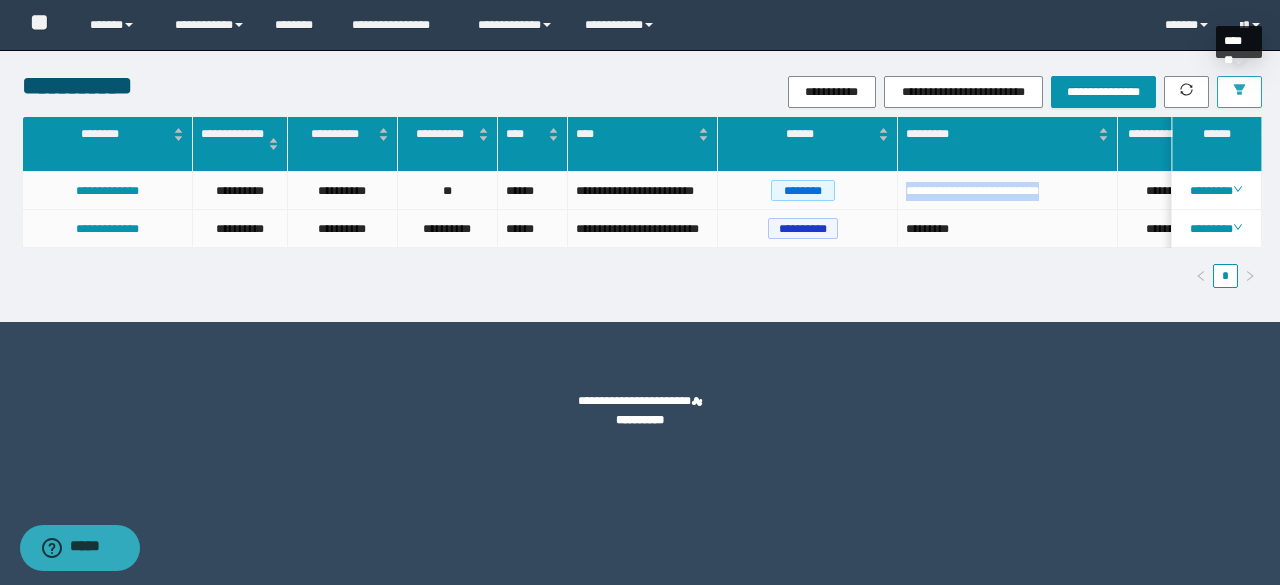 click at bounding box center [1239, 92] 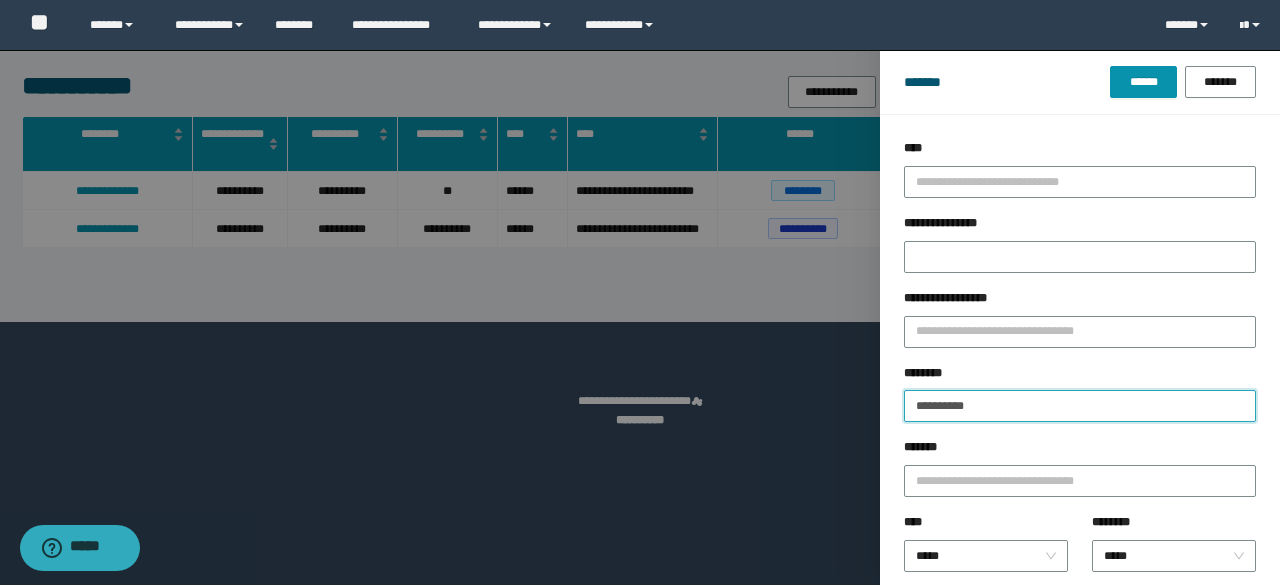 drag, startPoint x: 988, startPoint y: 411, endPoint x: 895, endPoint y: 415, distance: 93.08598 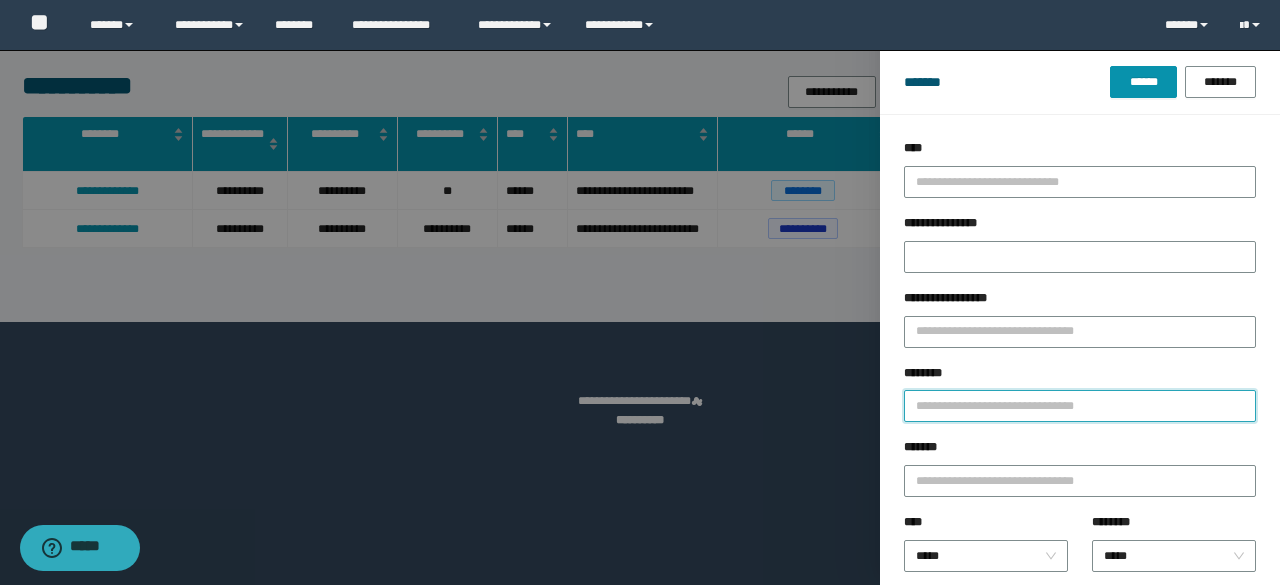 paste on "********" 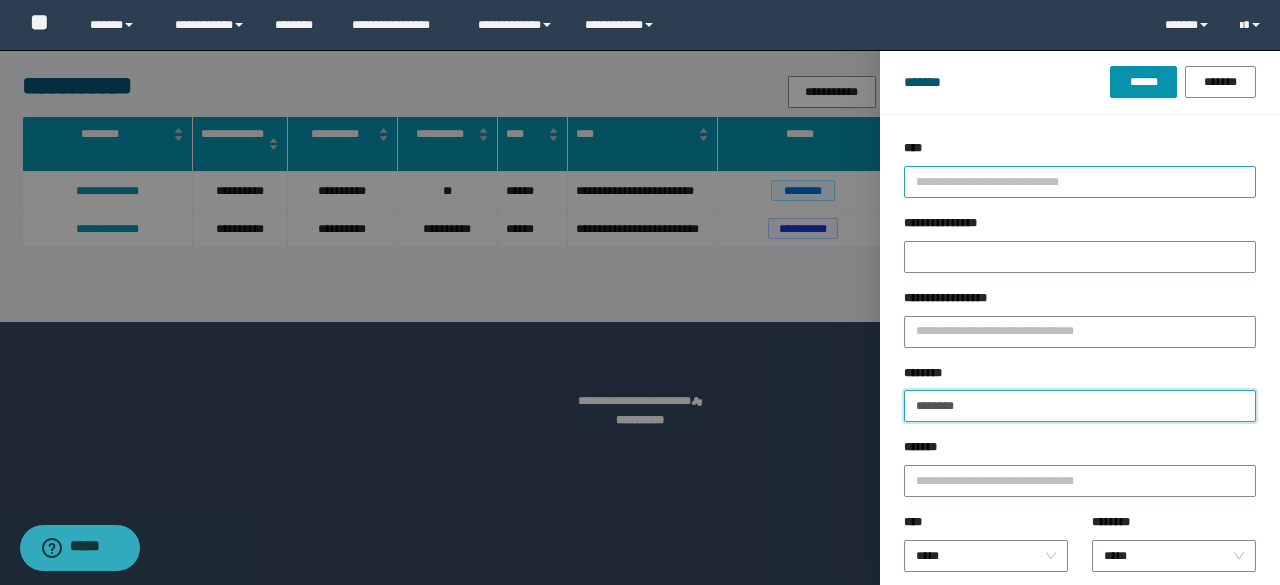 type on "********" 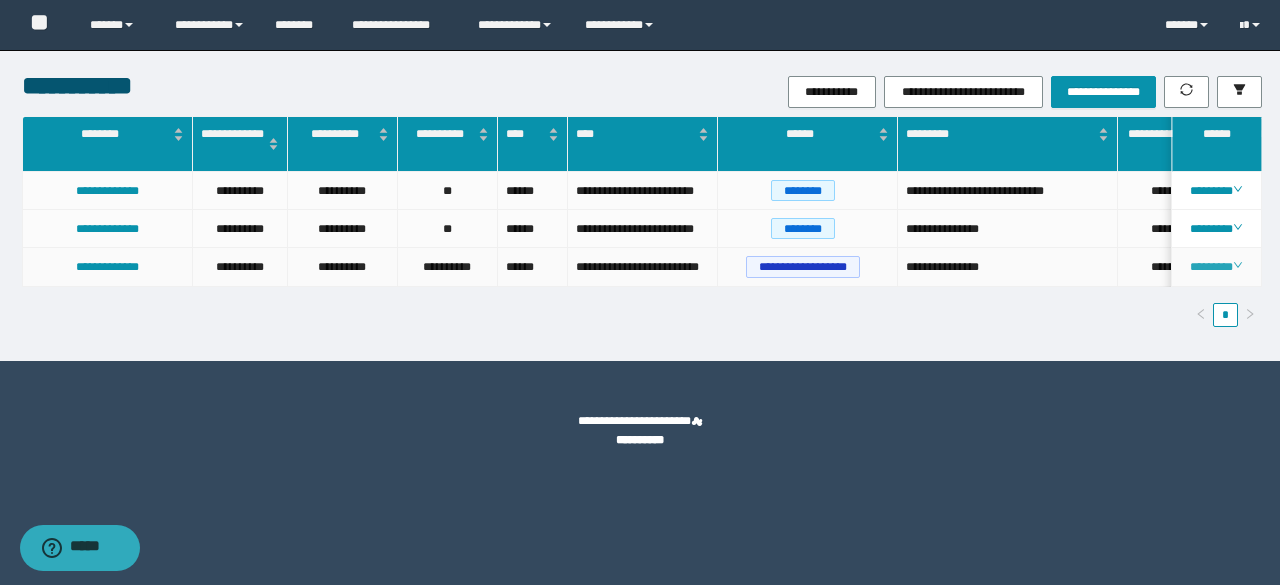 click on "********" at bounding box center (1216, 267) 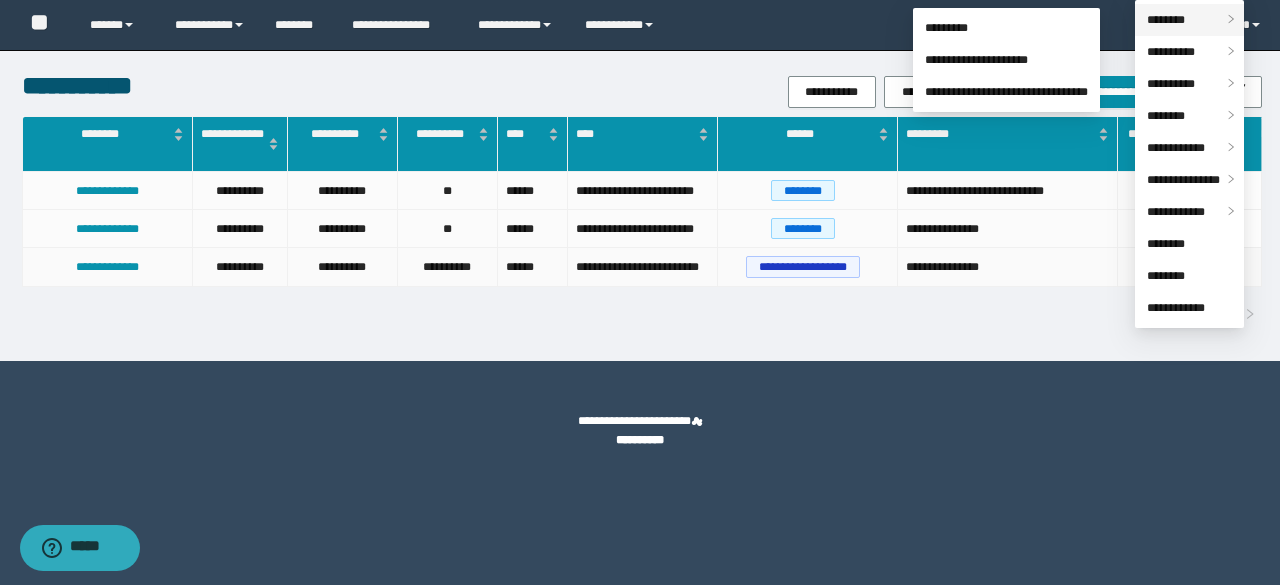 click on "********" at bounding box center (1166, 20) 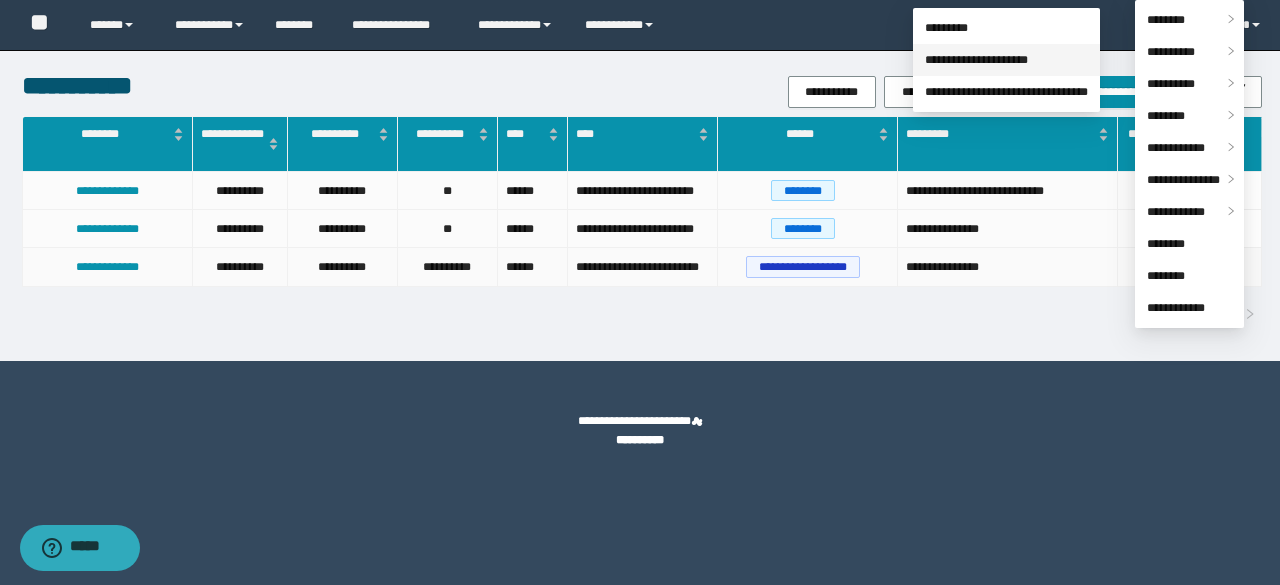 click on "**********" at bounding box center [976, 60] 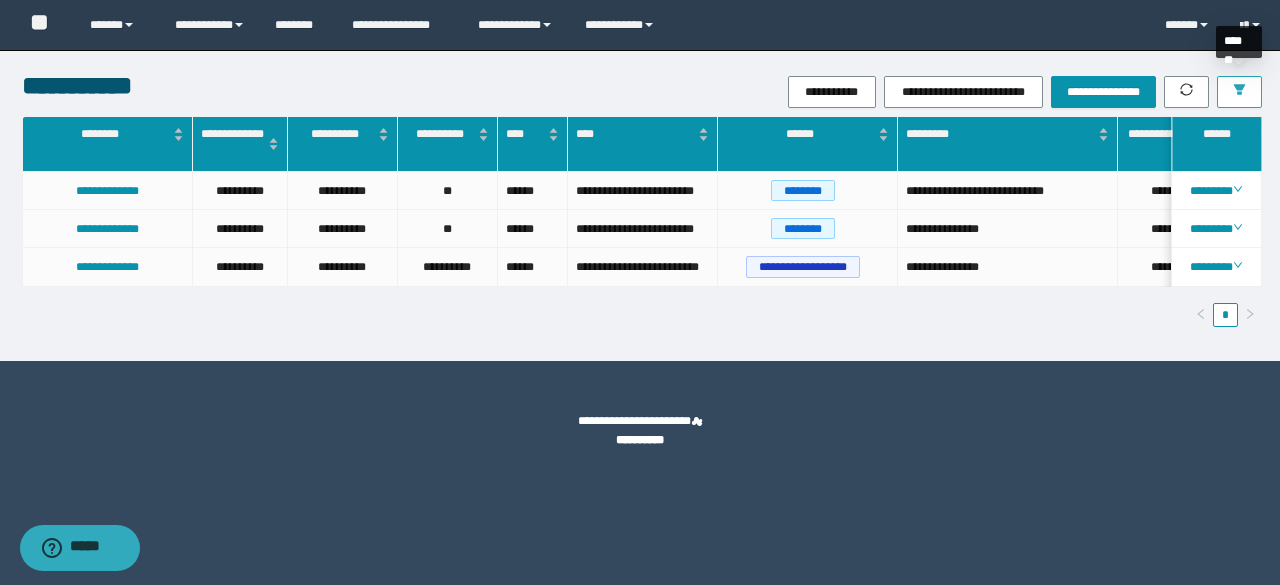 click at bounding box center [1239, 92] 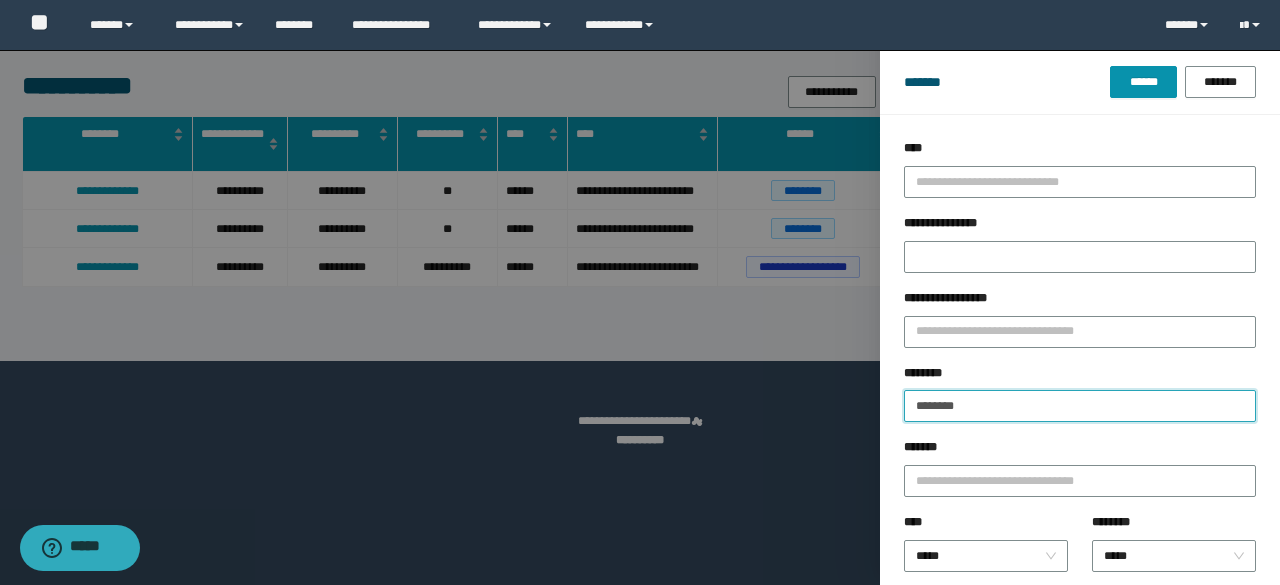drag, startPoint x: 990, startPoint y: 403, endPoint x: 894, endPoint y: 382, distance: 98.270035 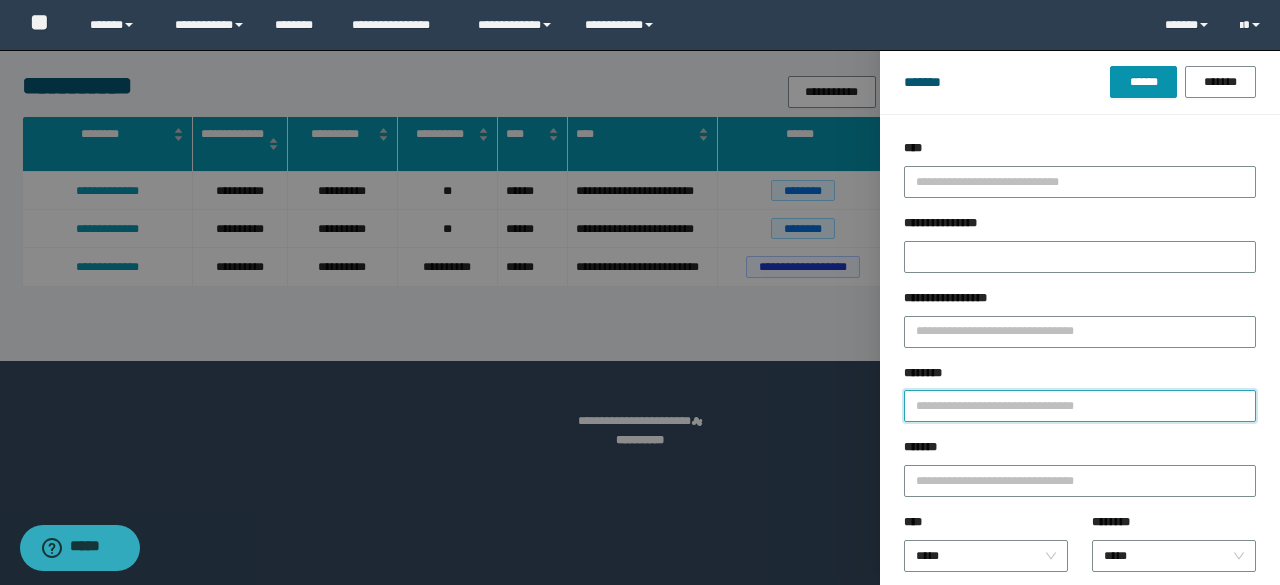 paste on "**********" 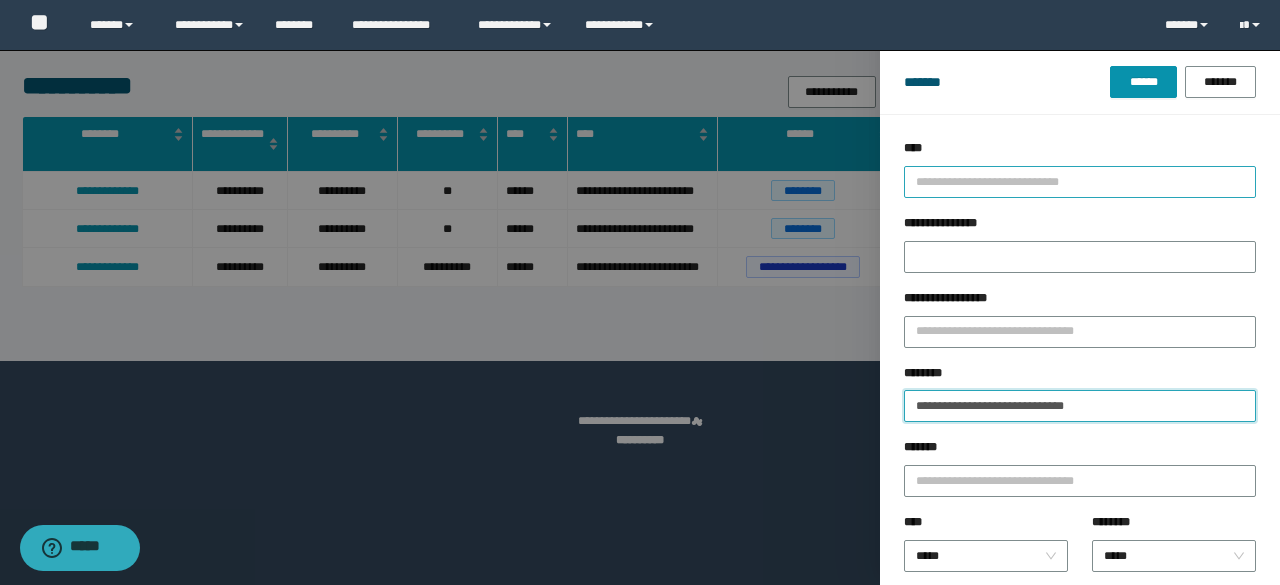 type on "**********" 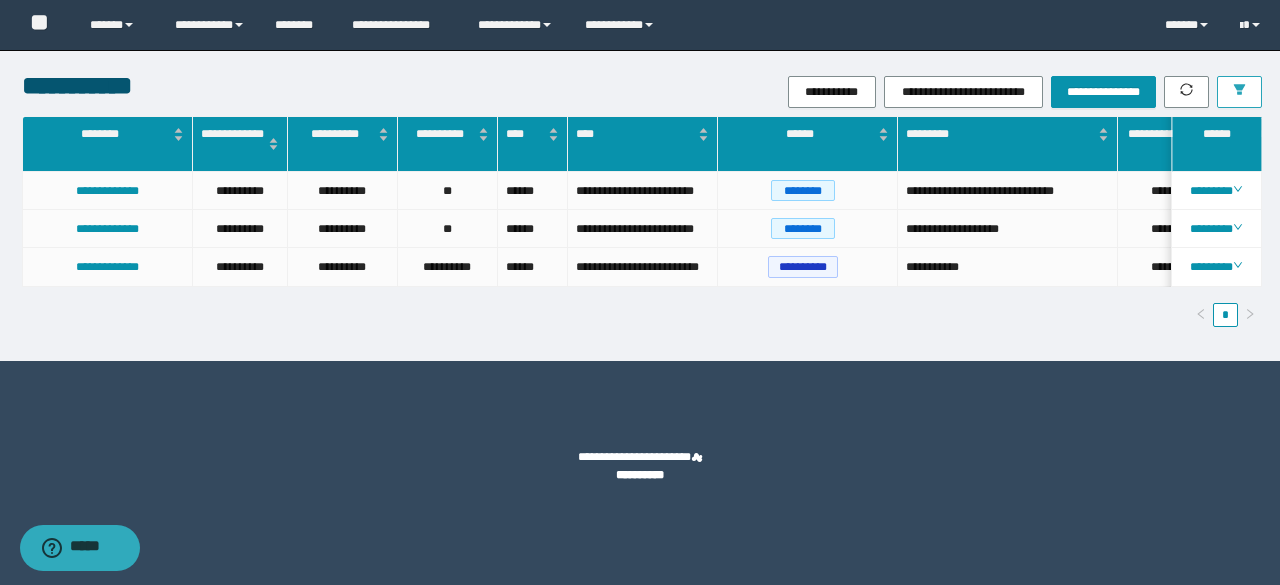 scroll, scrollTop: 0, scrollLeft: 233, axis: horizontal 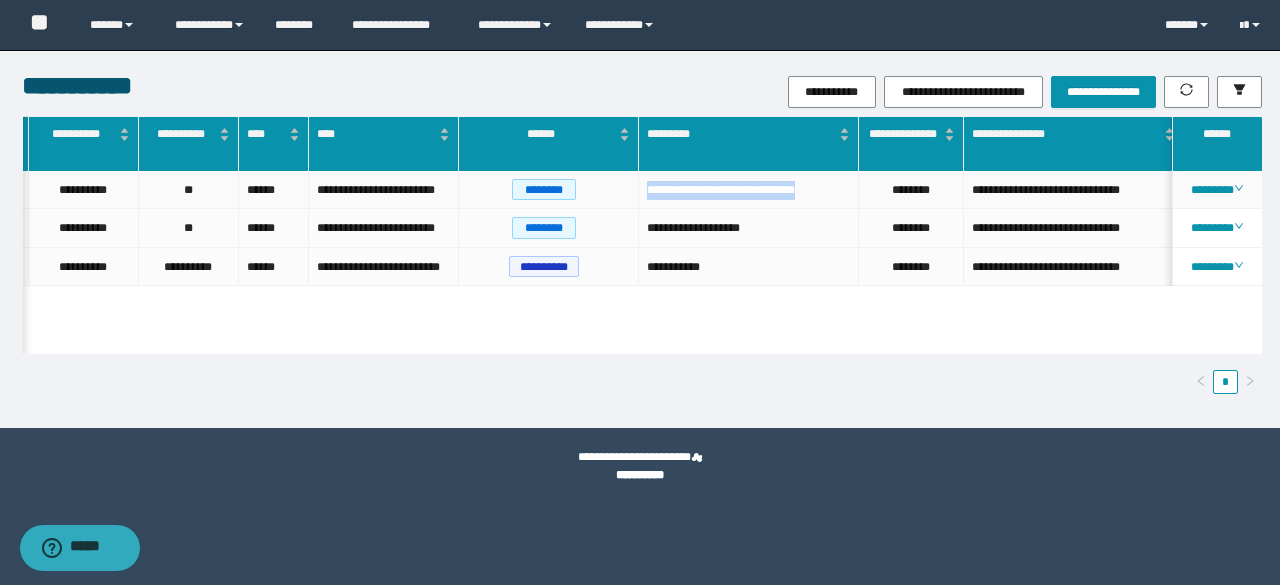 drag, startPoint x: 706, startPoint y: 205, endPoint x: 644, endPoint y: 185, distance: 65.14599 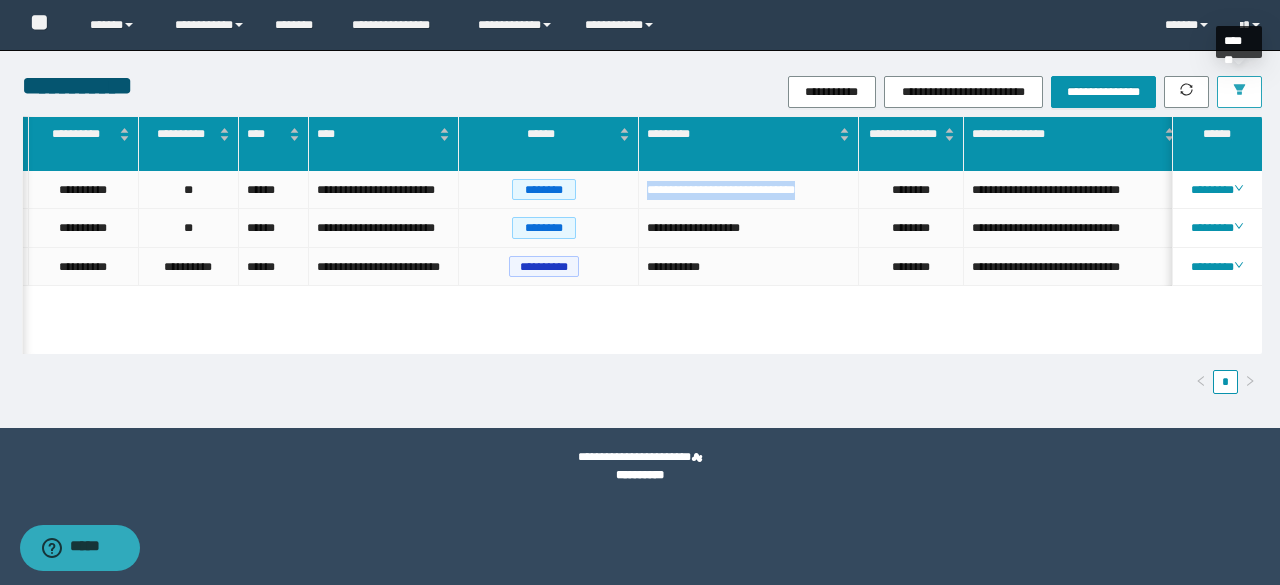 click at bounding box center [1239, 92] 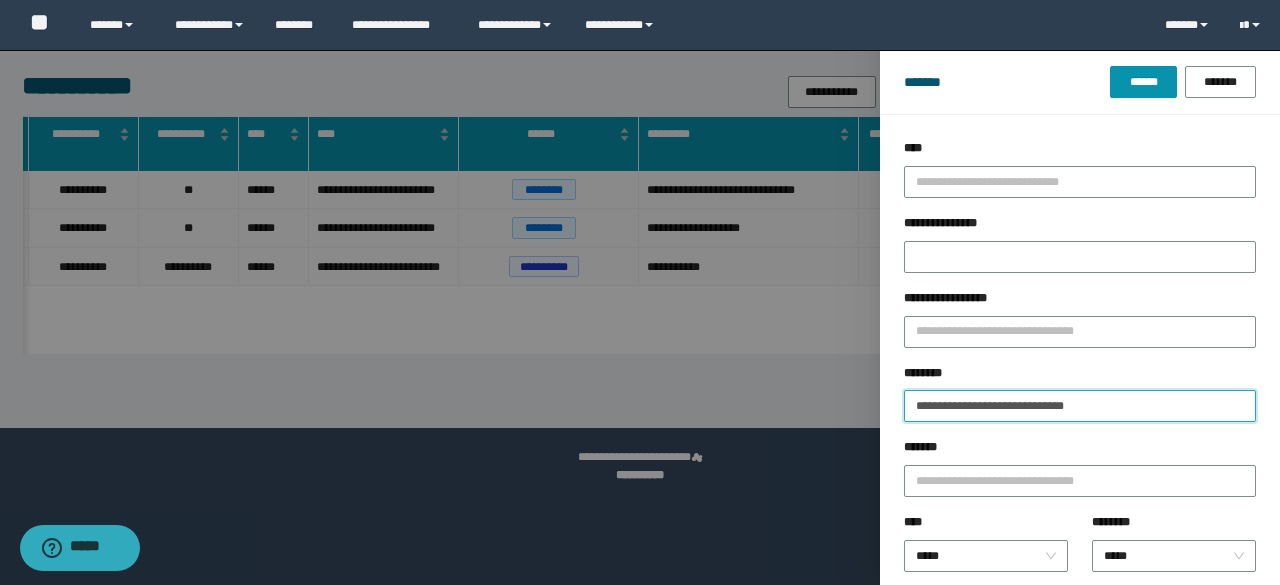 drag, startPoint x: 1167, startPoint y: 403, endPoint x: 854, endPoint y: 395, distance: 313.10223 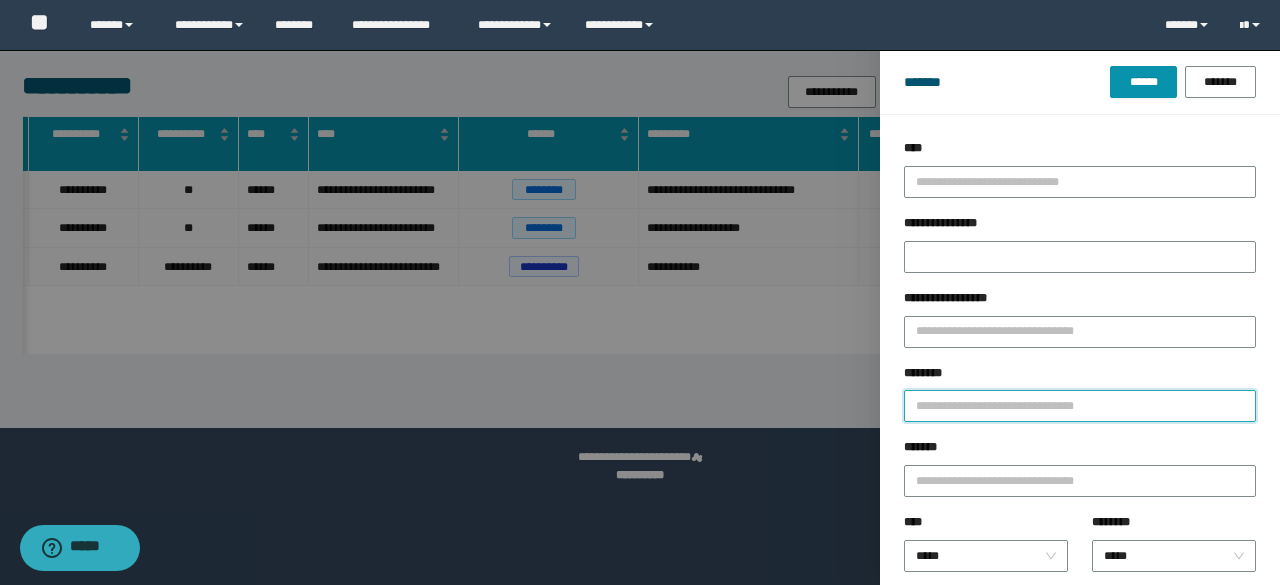 paste on "********" 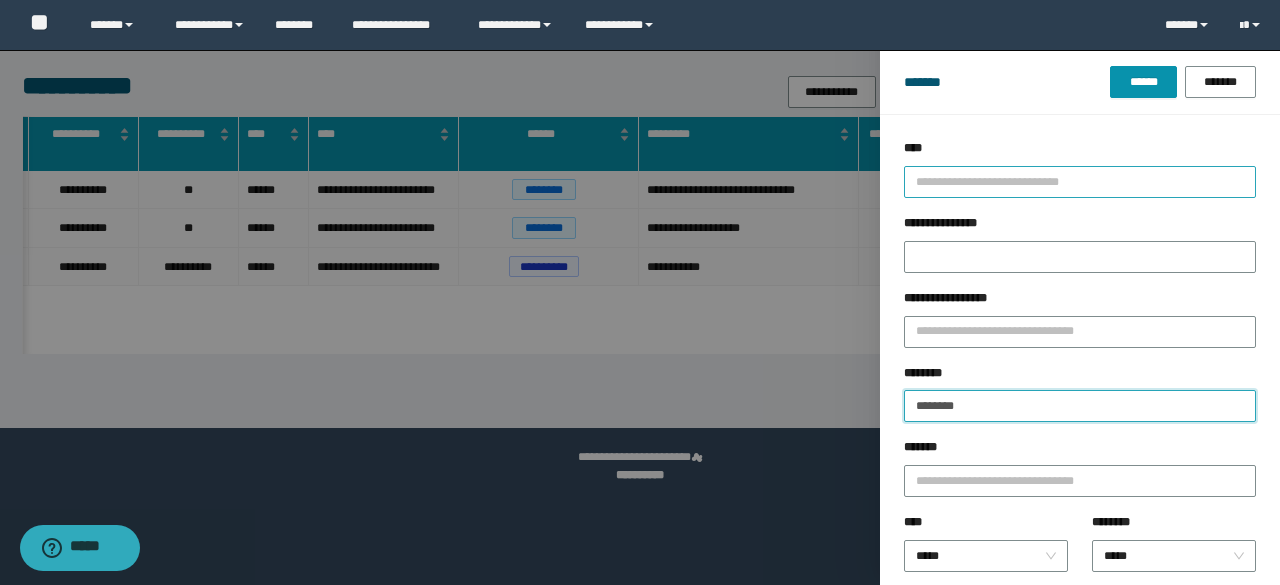type on "********" 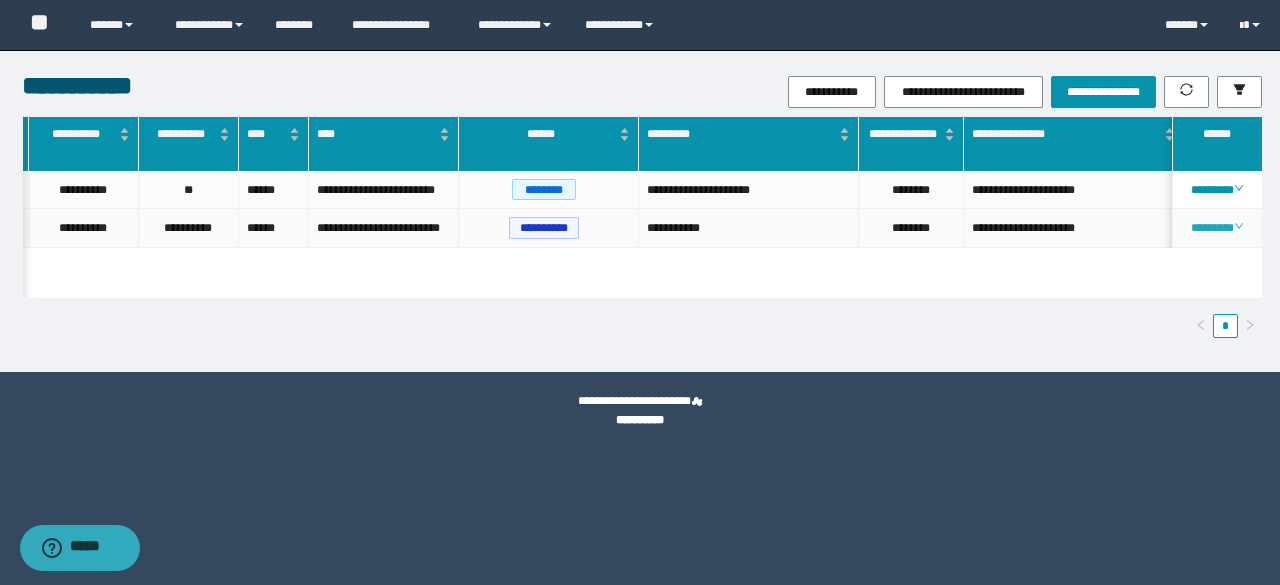 click on "********" at bounding box center [1216, 228] 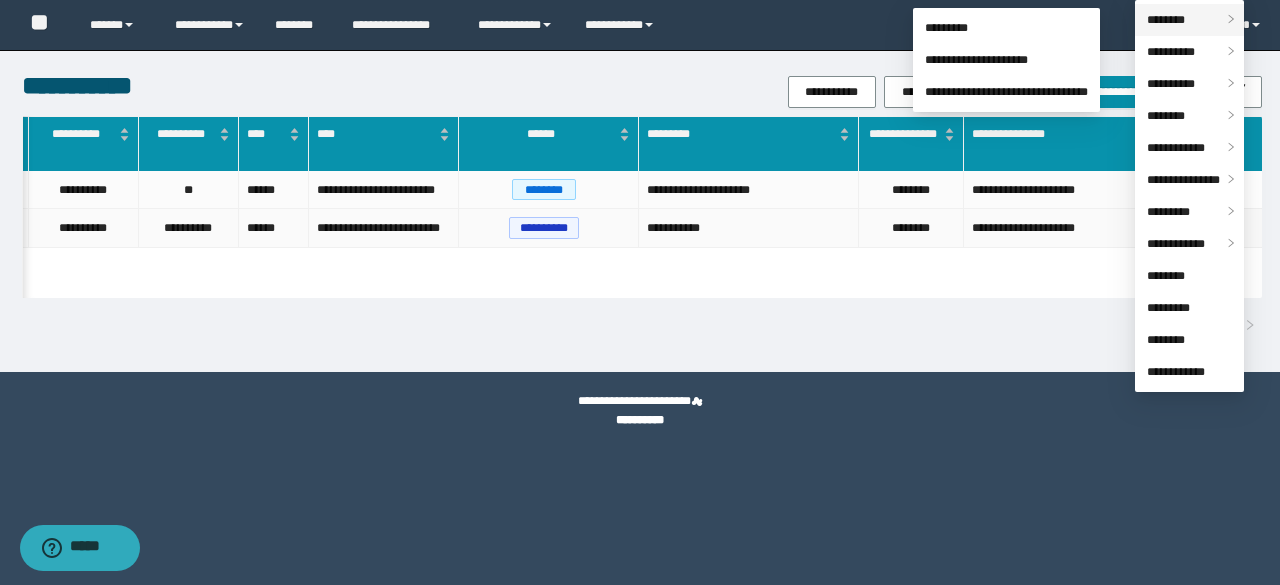 click on "********" at bounding box center (1166, 20) 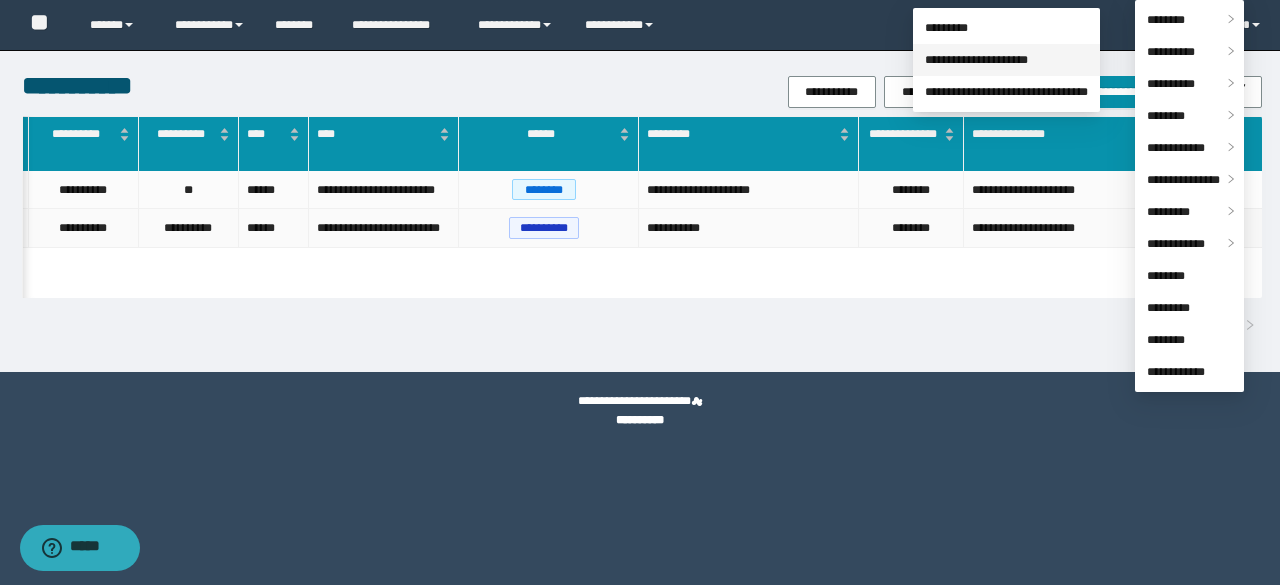 click on "**********" at bounding box center (976, 60) 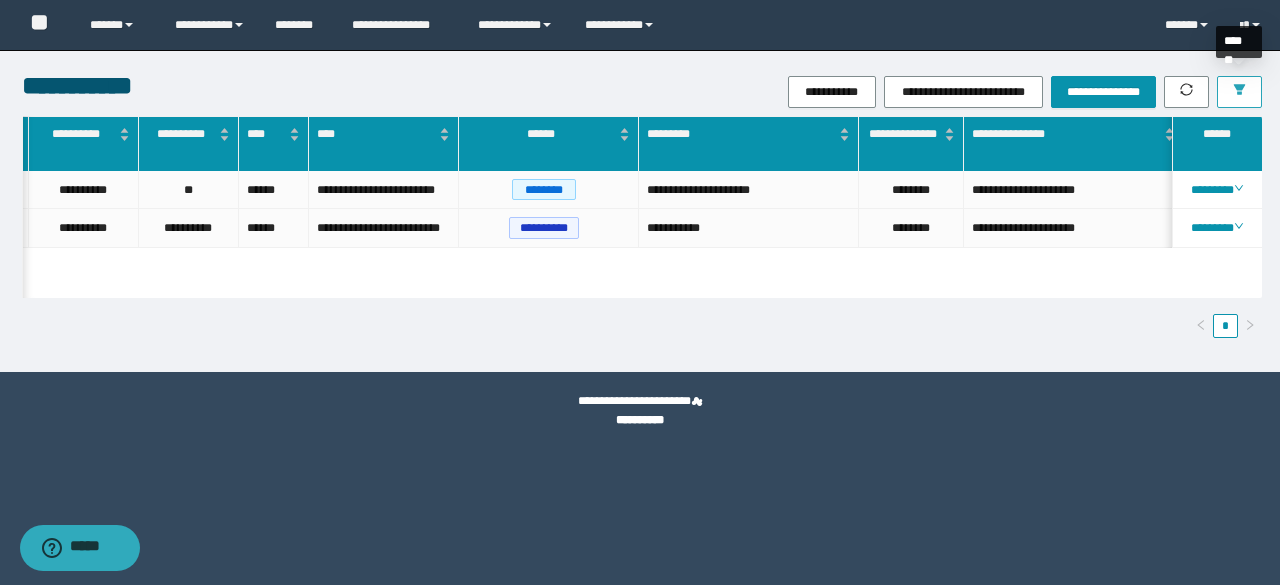 click at bounding box center (1239, 91) 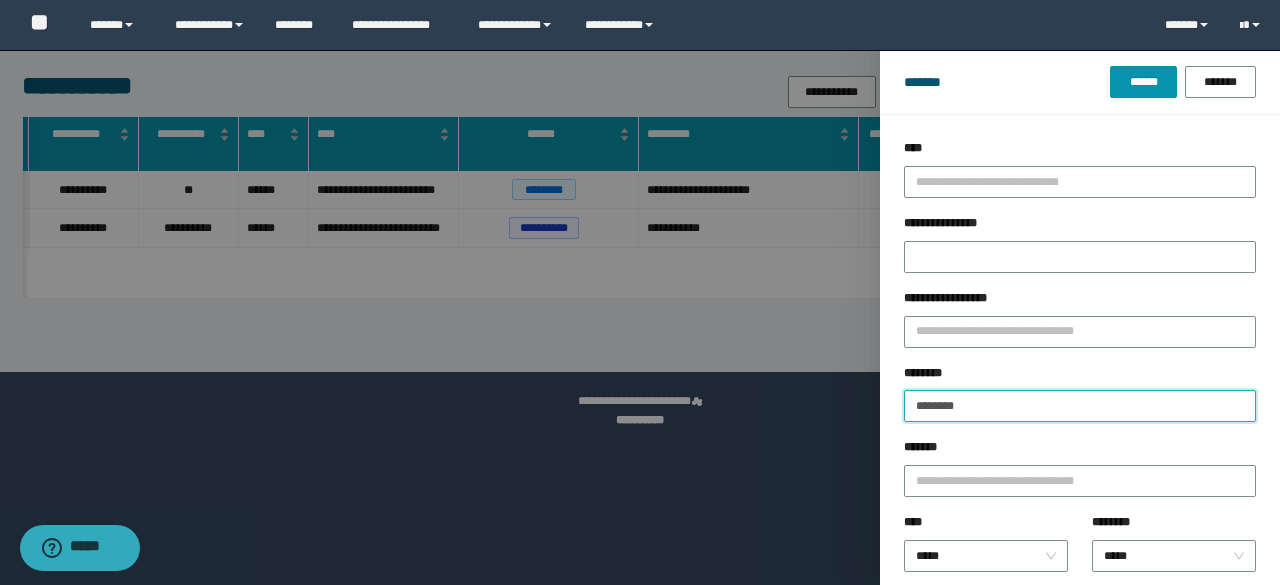 drag, startPoint x: 986, startPoint y: 395, endPoint x: 974, endPoint y: 413, distance: 21.633308 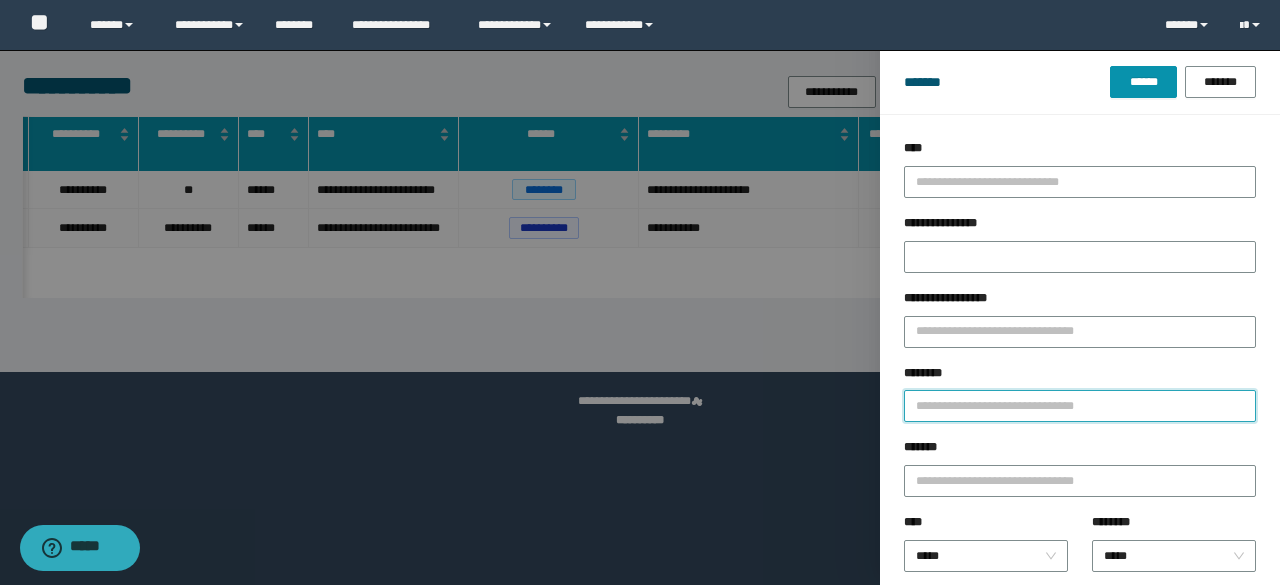 paste on "*******" 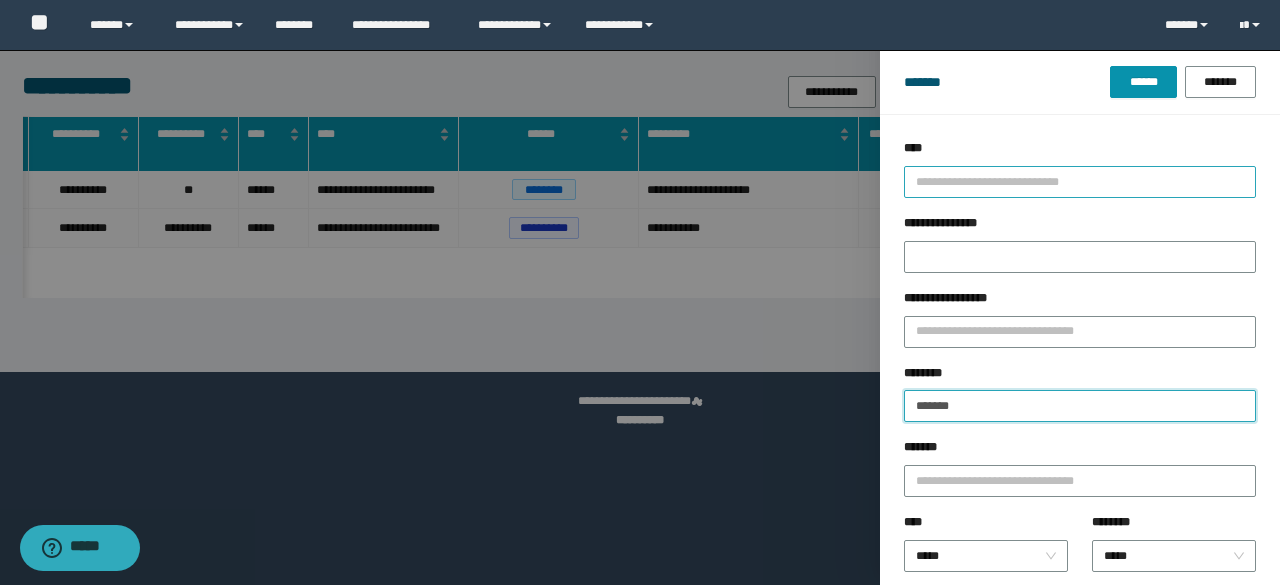 type on "*******" 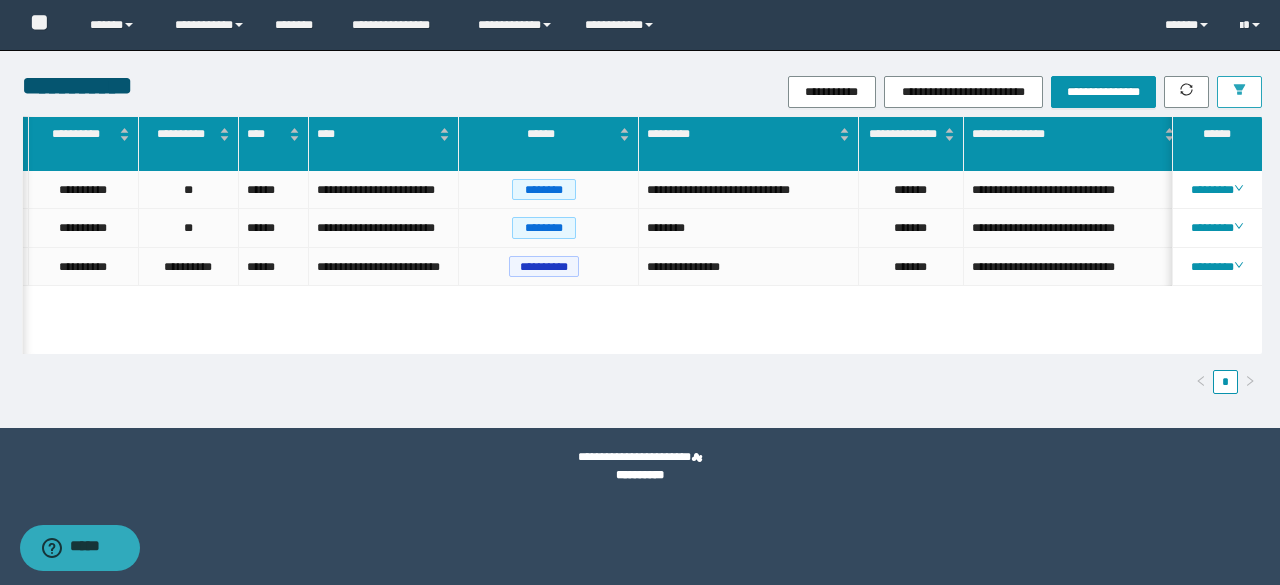click at bounding box center (1239, 92) 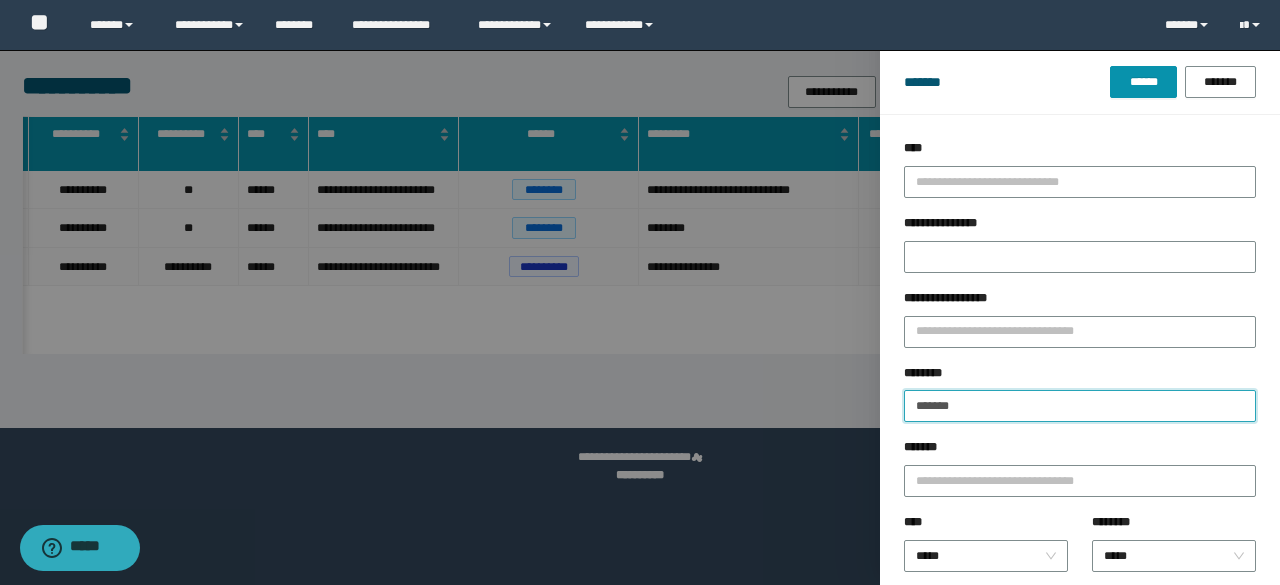 drag, startPoint x: 1010, startPoint y: 391, endPoint x: 853, endPoint y: 389, distance: 157.01274 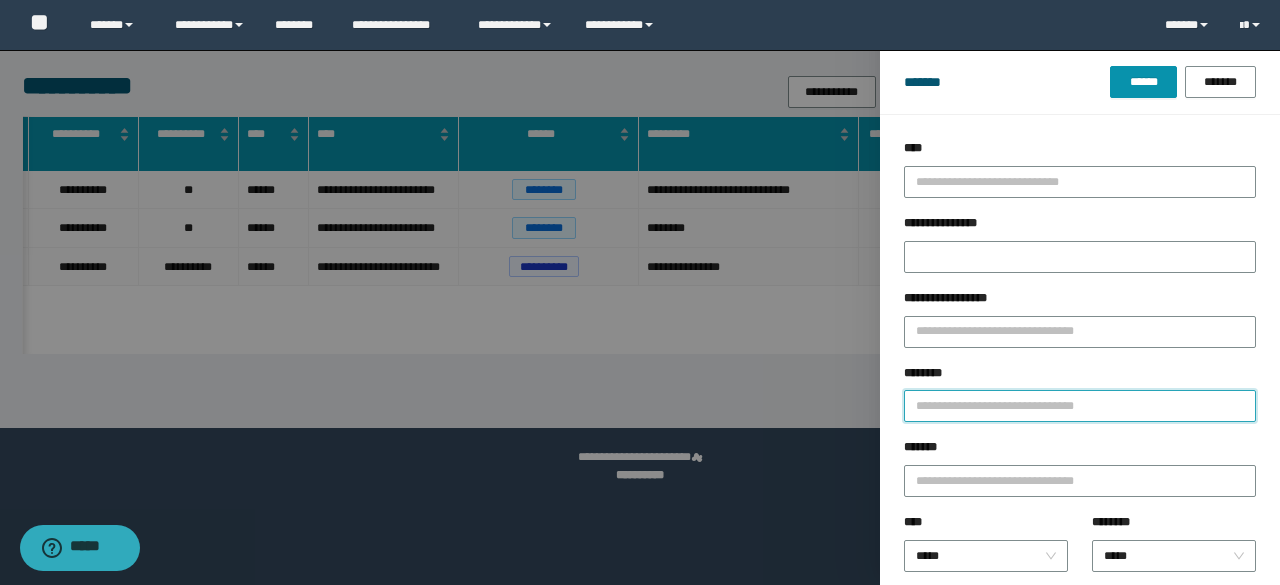 paste on "********" 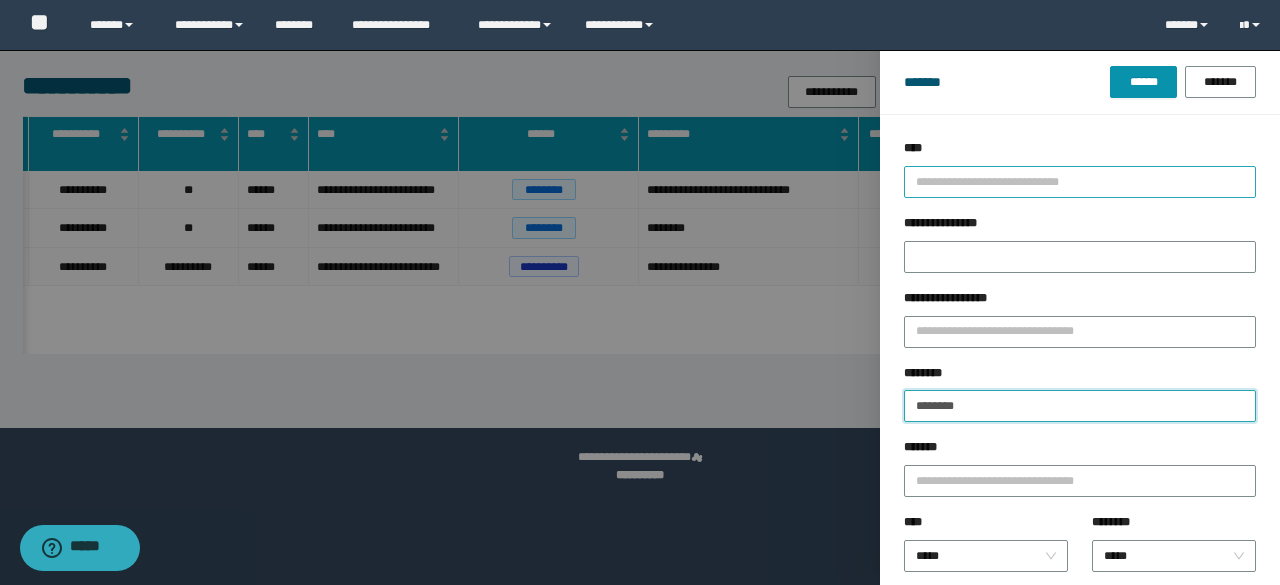 type on "********" 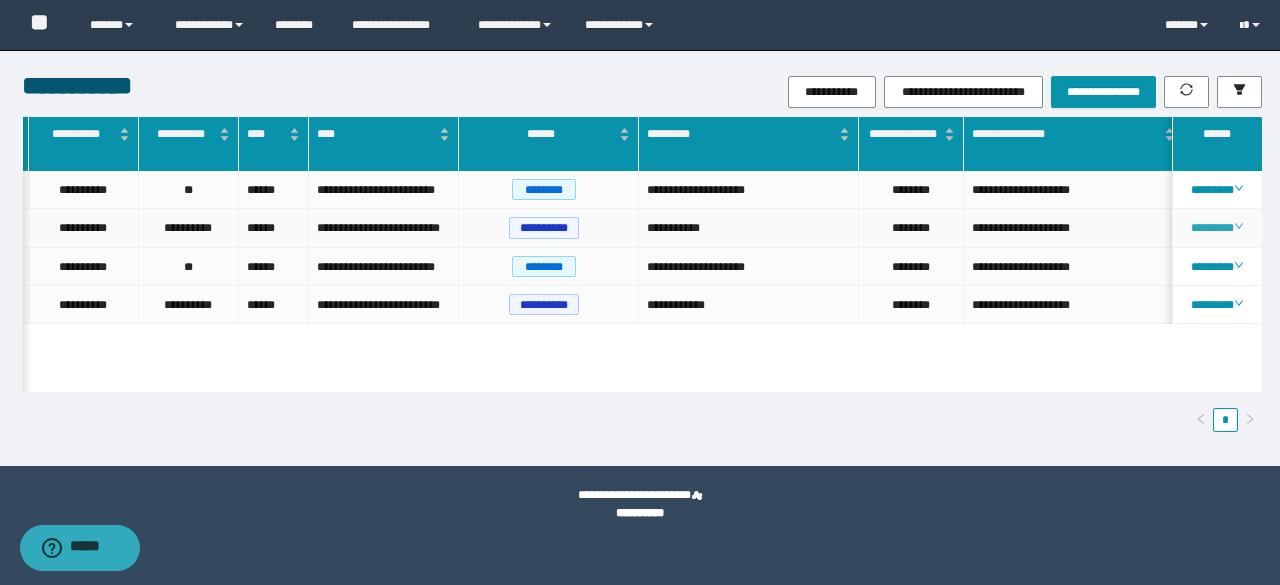 click on "********" at bounding box center (1216, 228) 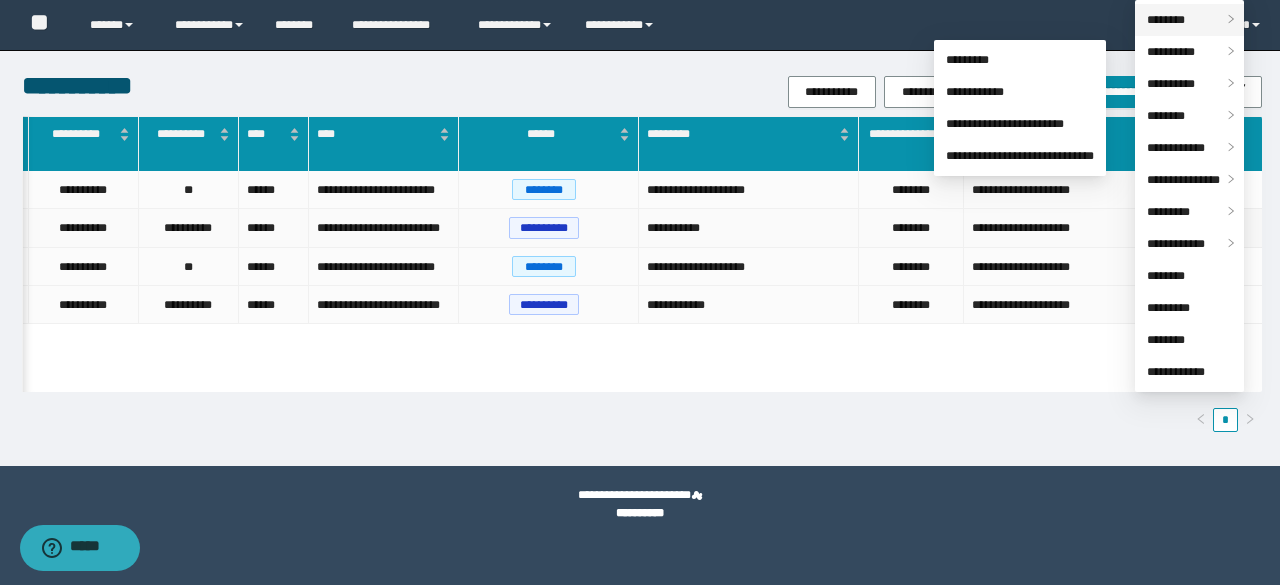 click on "********" at bounding box center (1166, 20) 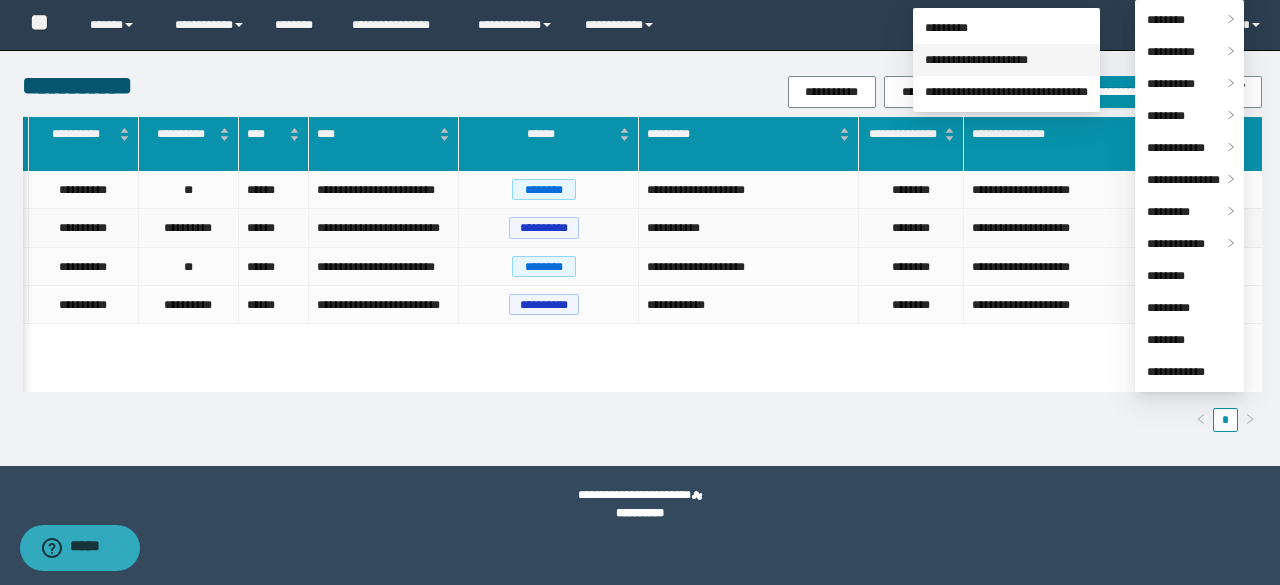 click on "**********" at bounding box center (976, 60) 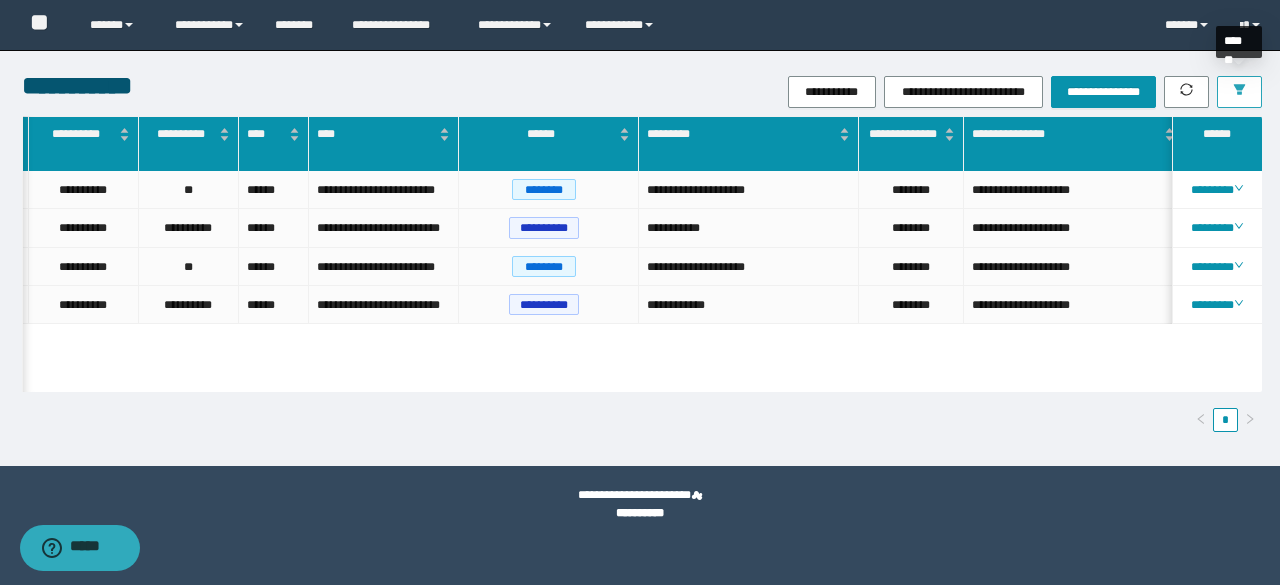 click 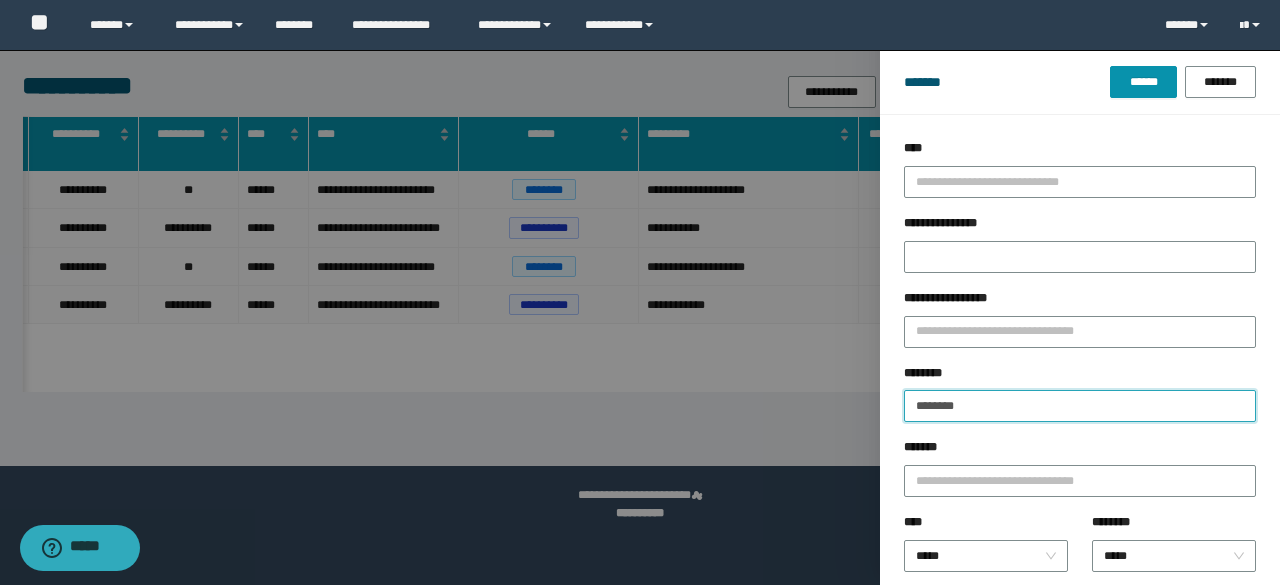 drag, startPoint x: 897, startPoint y: 386, endPoint x: 802, endPoint y: 379, distance: 95.257545 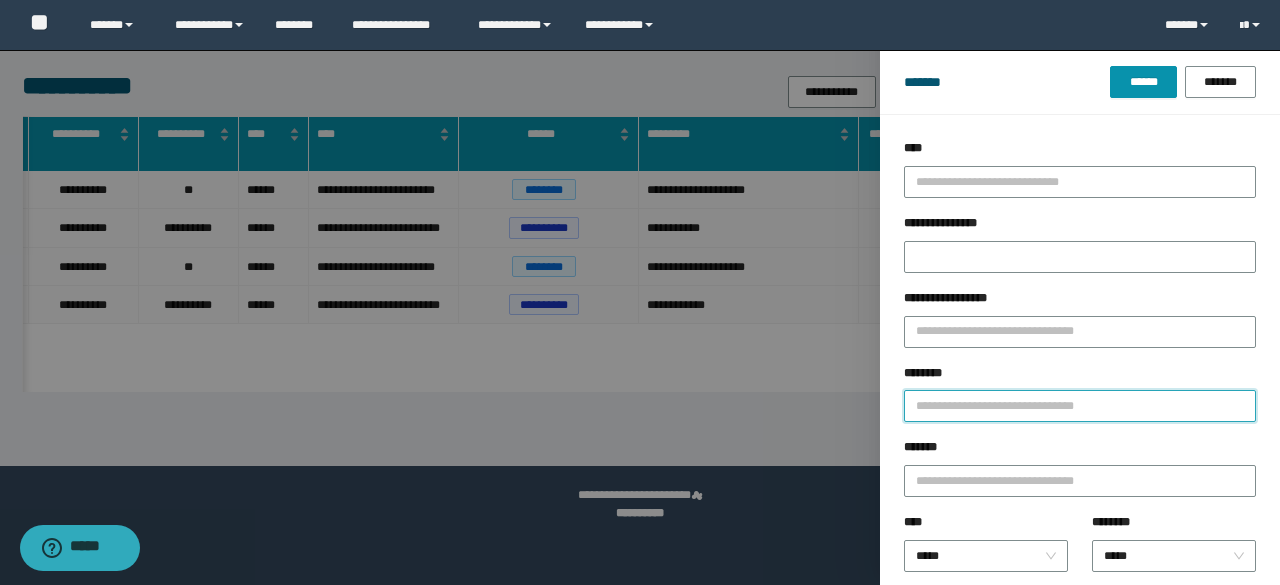 paste on "********" 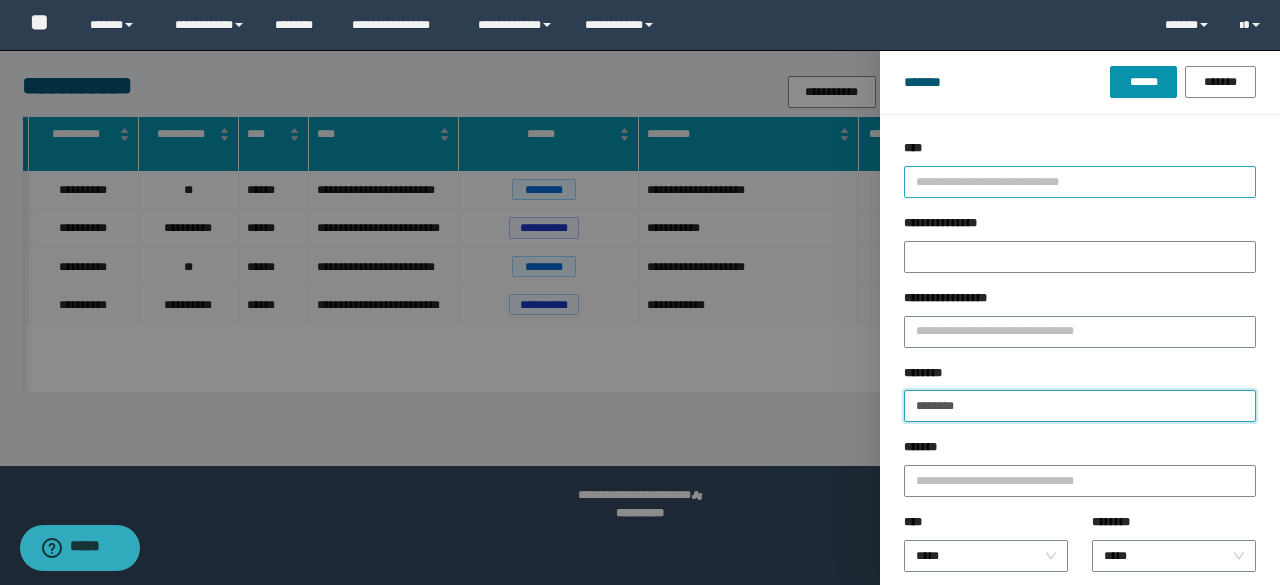 type on "********" 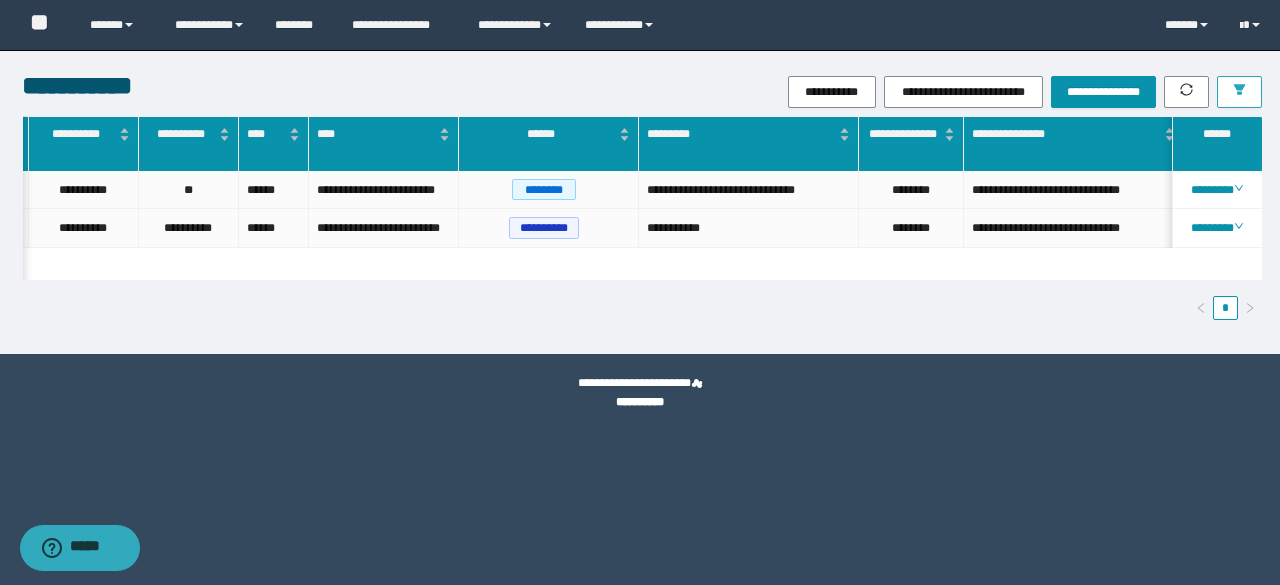 scroll, scrollTop: 0, scrollLeft: 377, axis: horizontal 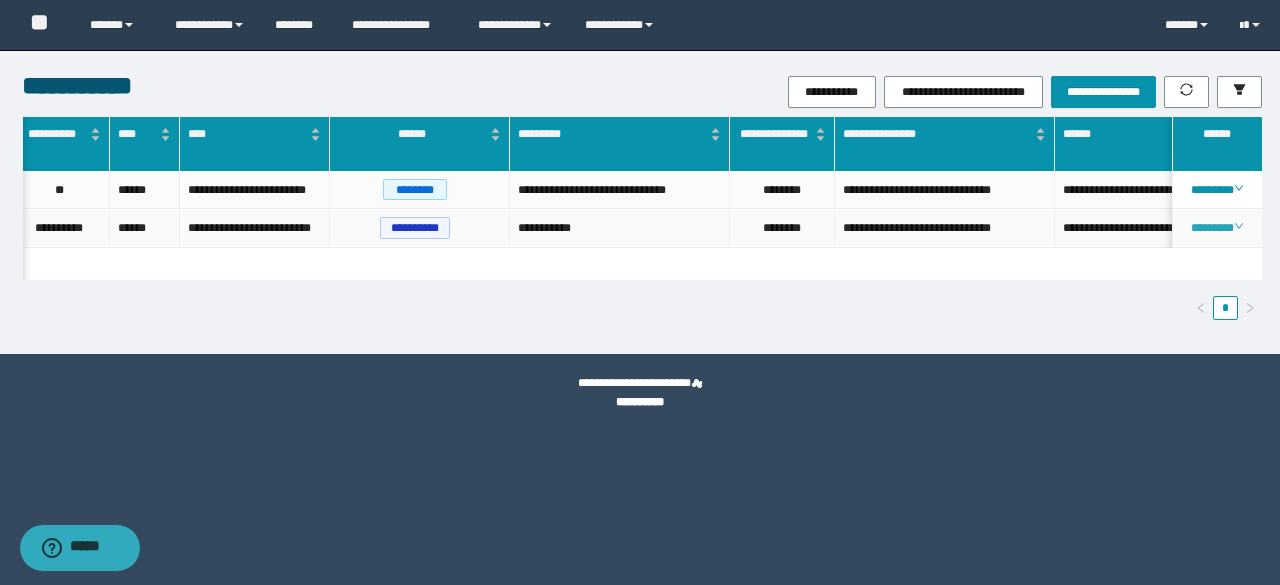 click on "********" at bounding box center [1216, 228] 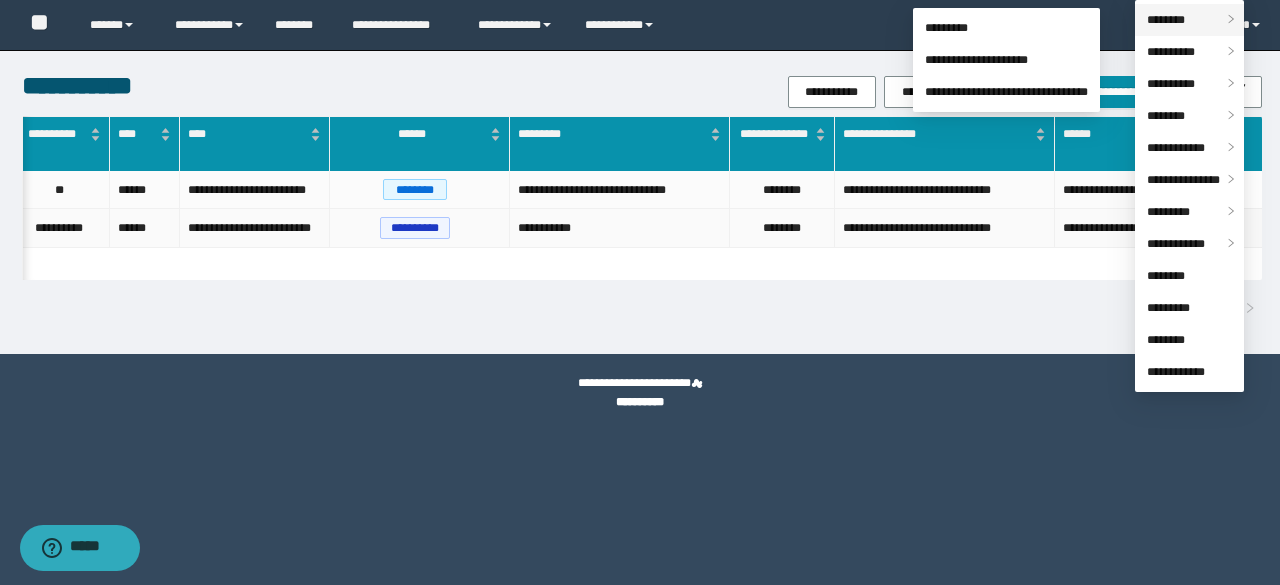 click on "********" at bounding box center [1166, 20] 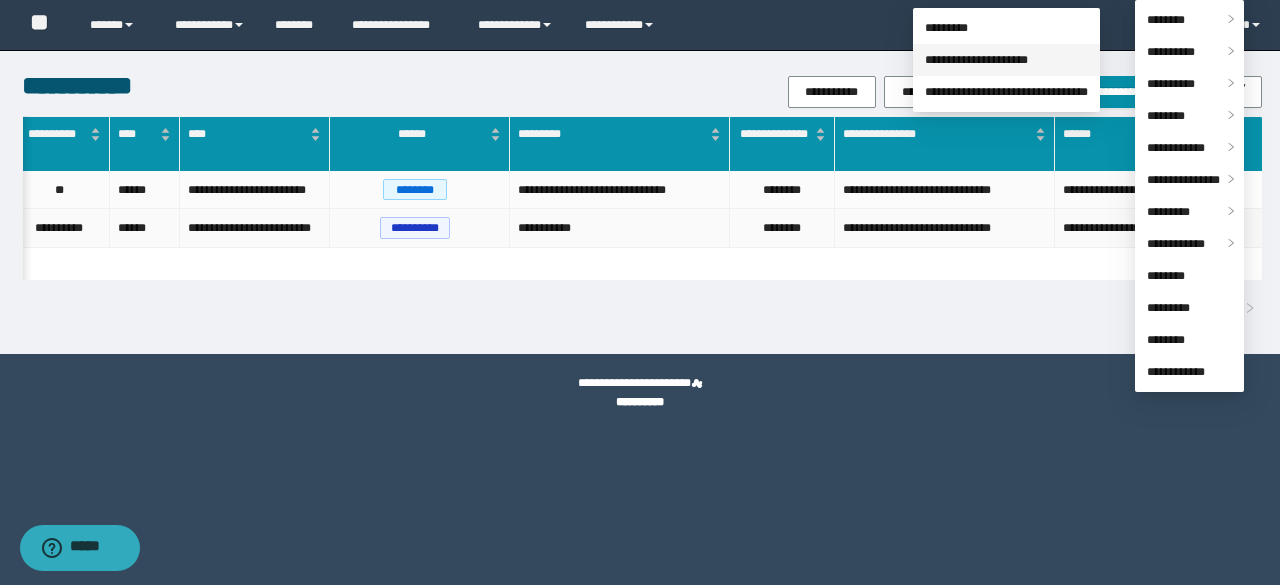 click on "**********" at bounding box center (976, 60) 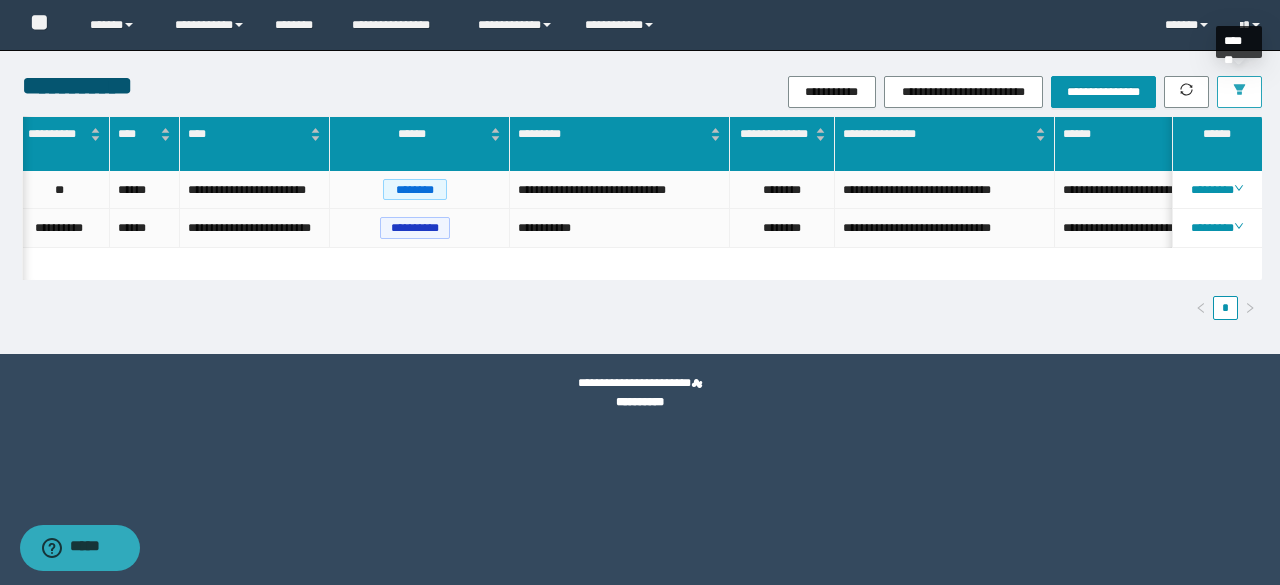 click at bounding box center [1239, 91] 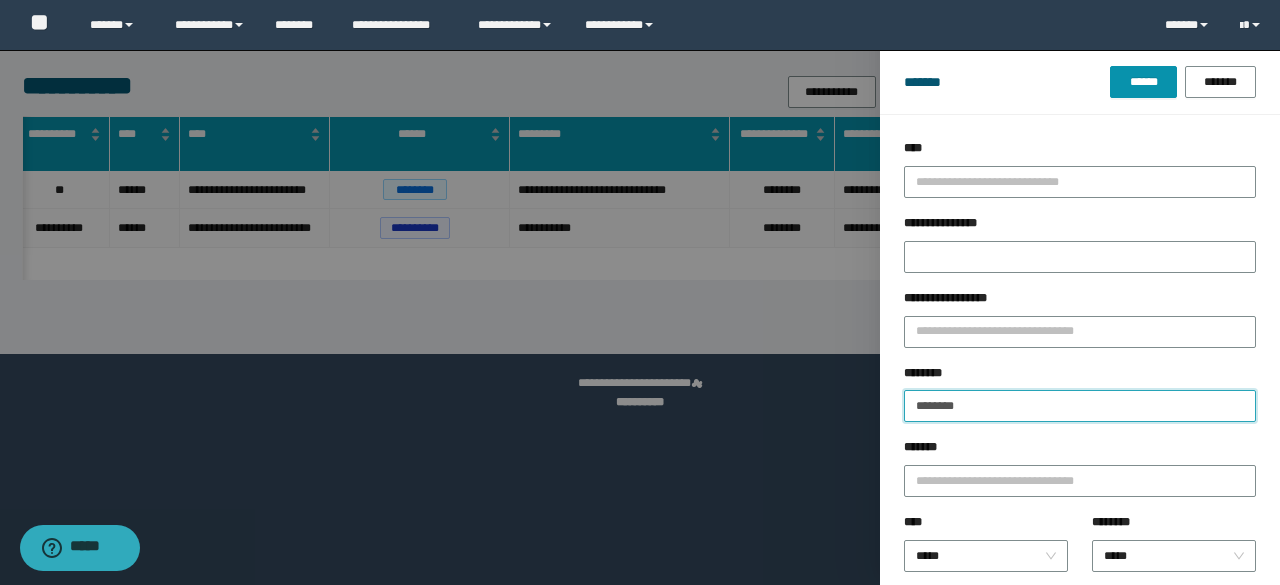 drag, startPoint x: 1039, startPoint y: 414, endPoint x: 783, endPoint y: 401, distance: 256.32986 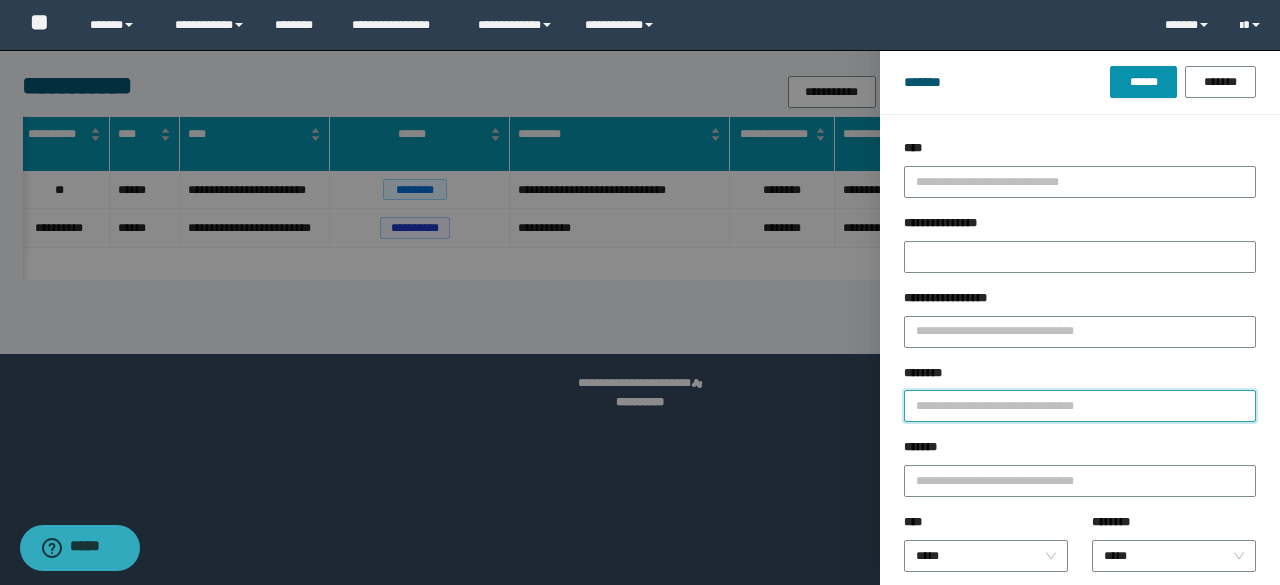 paste on "********" 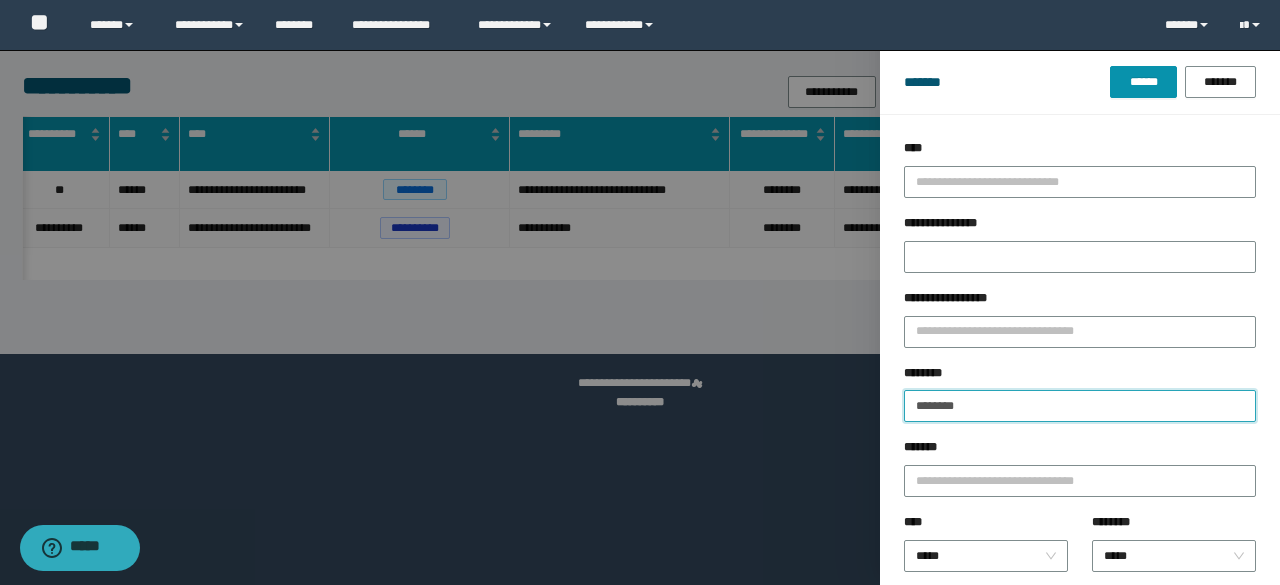 type on "********" 